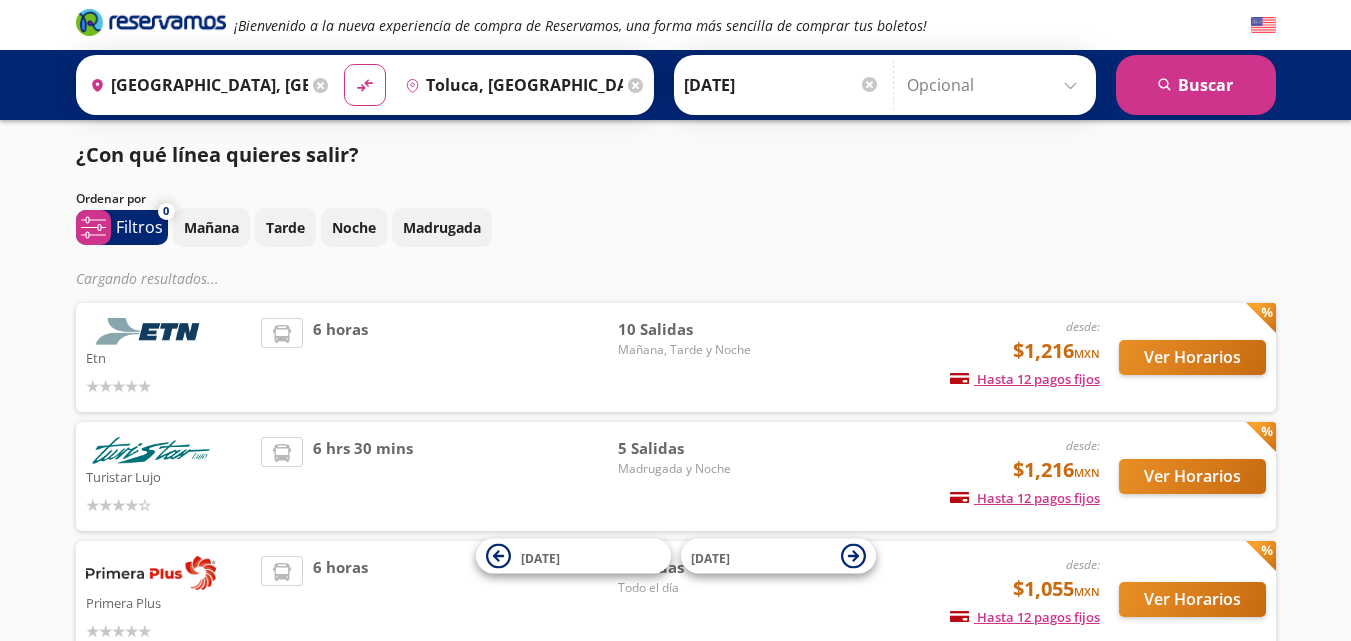 scroll, scrollTop: 0, scrollLeft: 0, axis: both 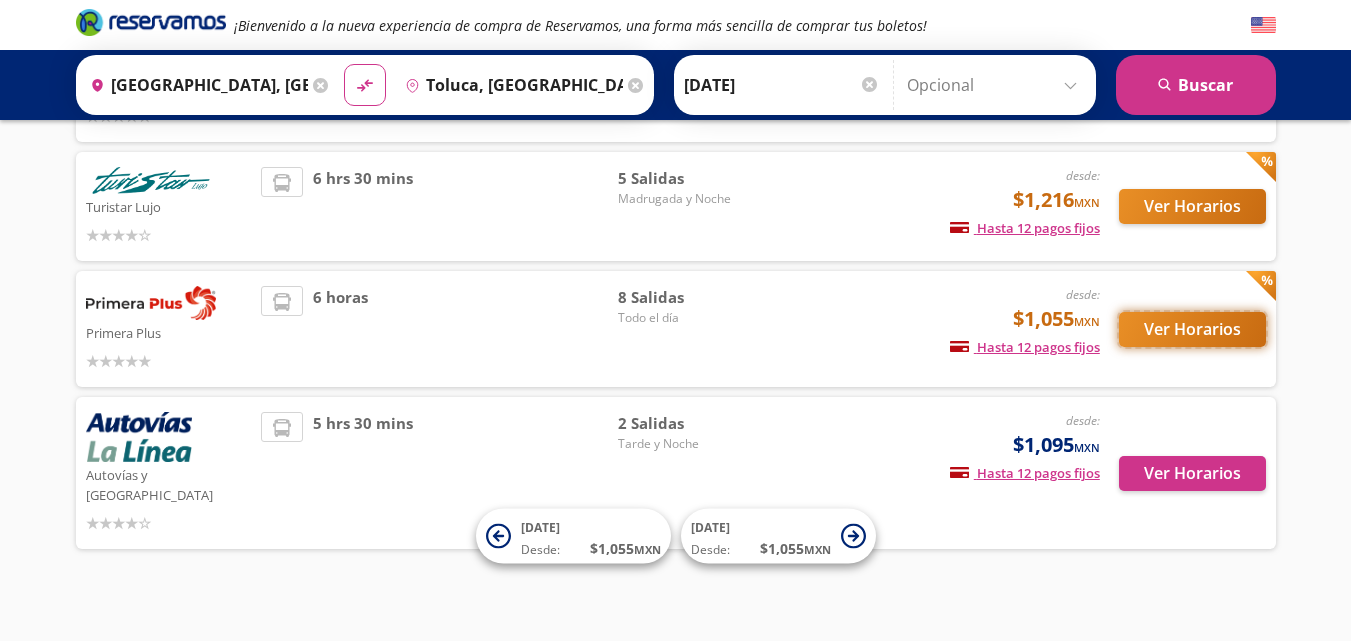 click on "Ver Horarios" at bounding box center [1192, 329] 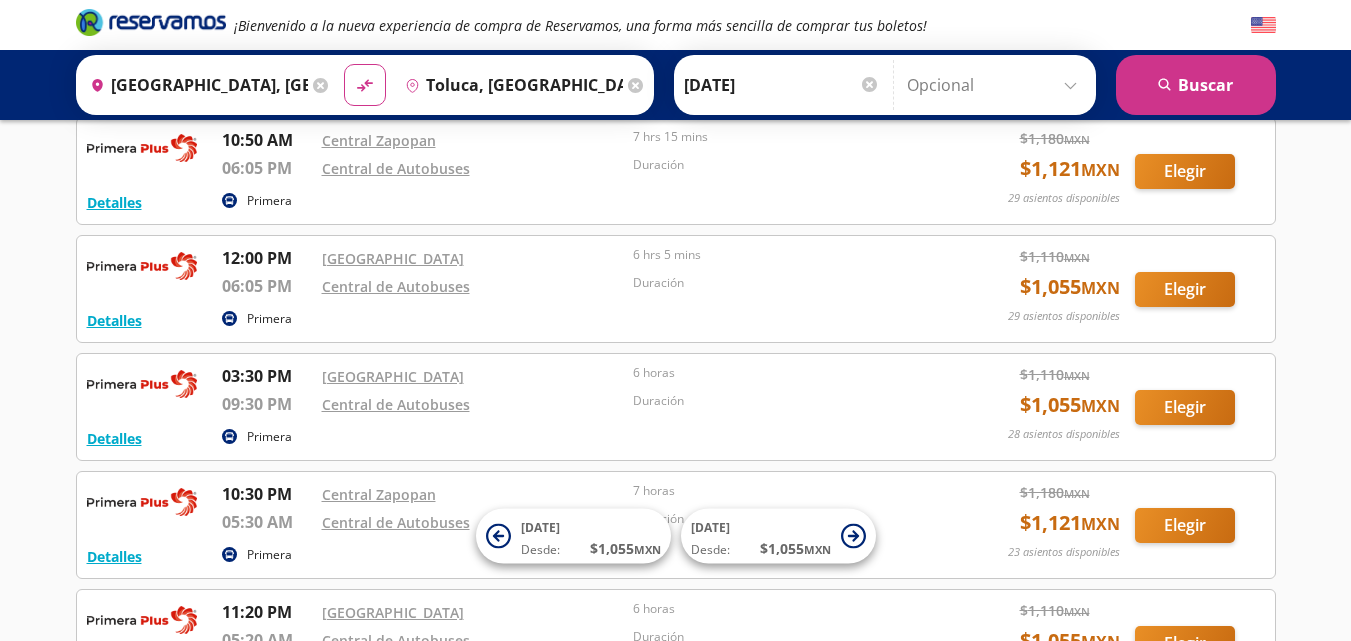 scroll, scrollTop: 0, scrollLeft: 0, axis: both 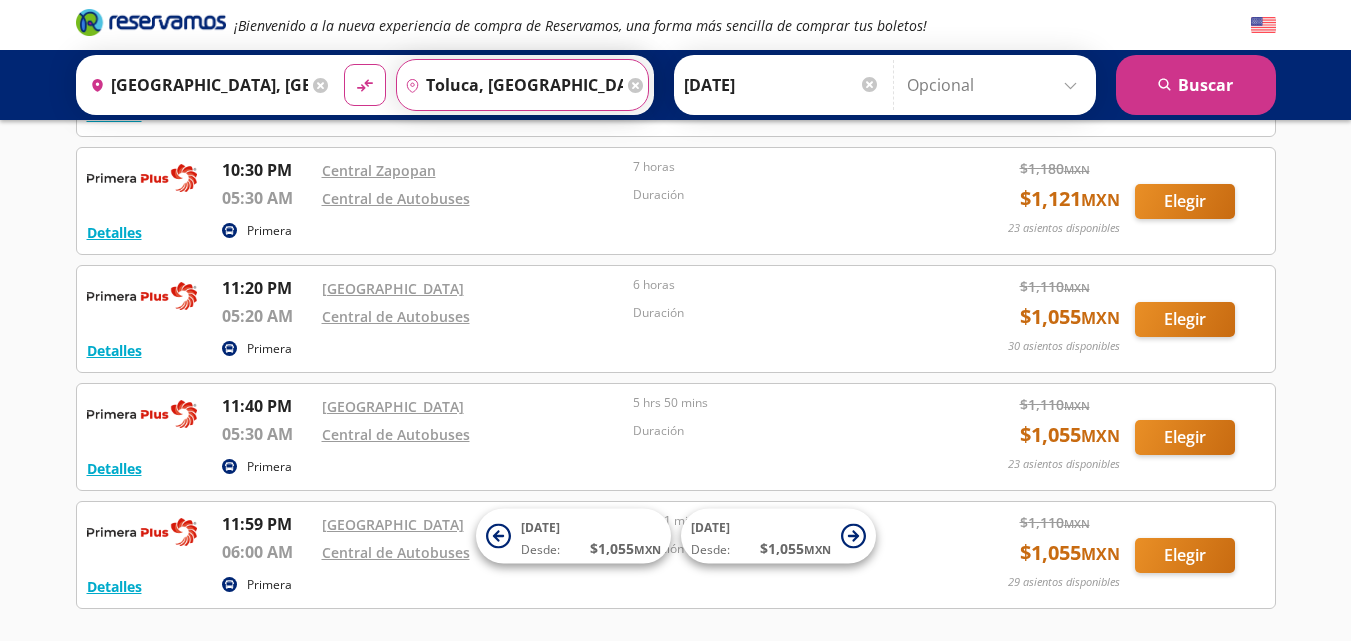 click on "Toluca, [GEOGRAPHIC_DATA]" at bounding box center [510, 85] 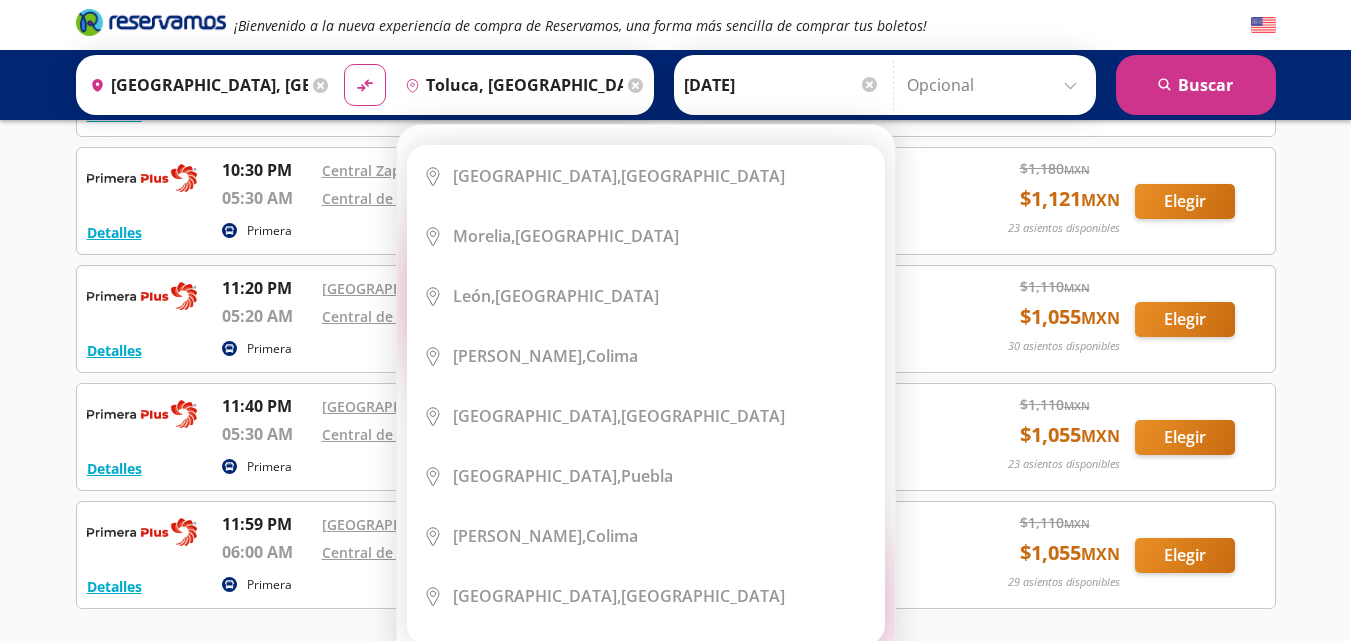 click 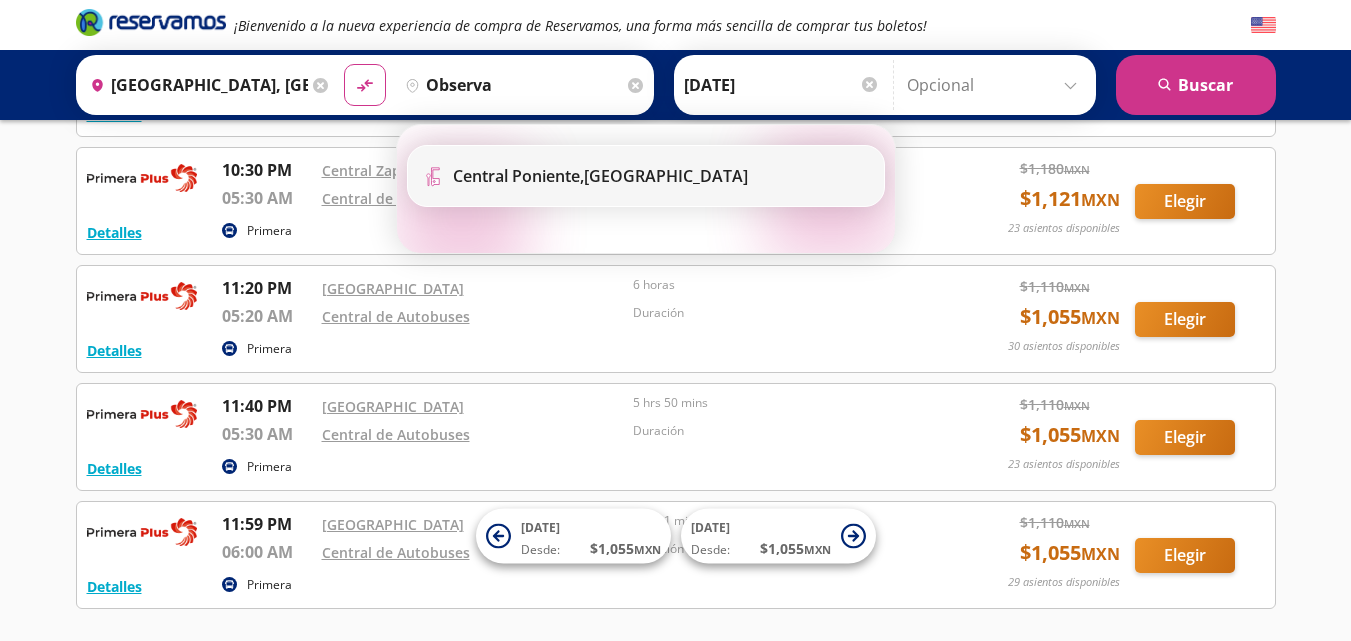 click on "Central Poniente," at bounding box center [518, 176] 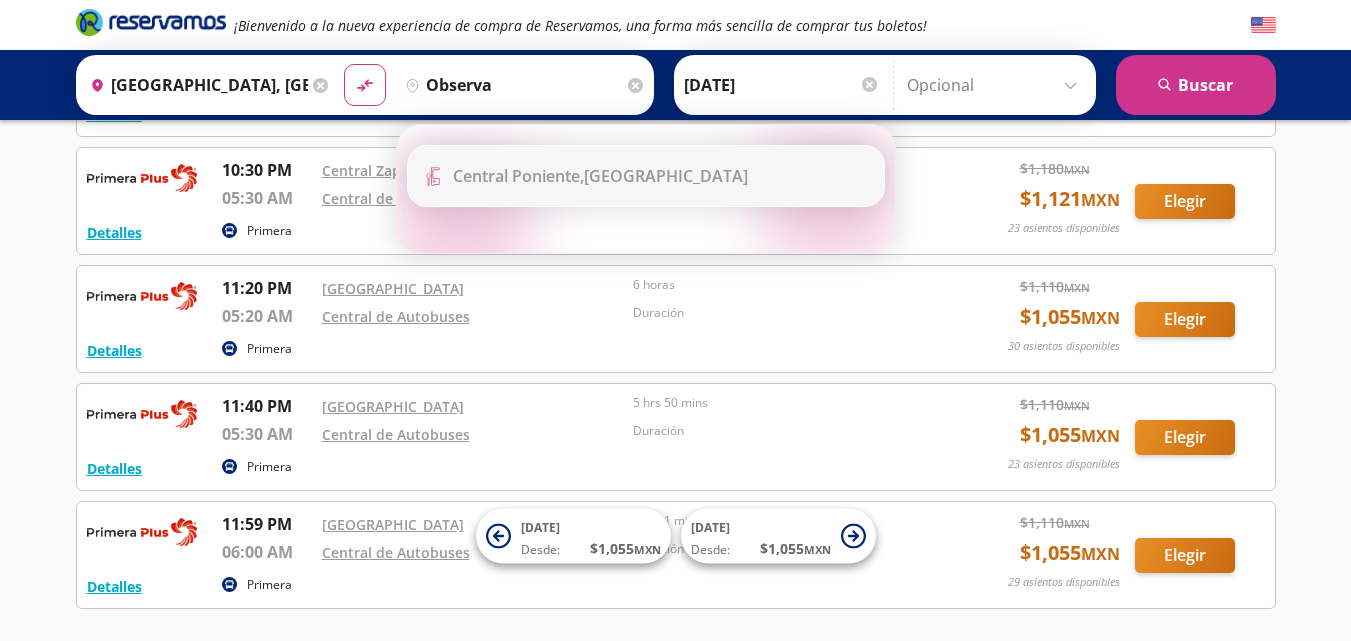 type on "[GEOGRAPHIC_DATA], [GEOGRAPHIC_DATA]" 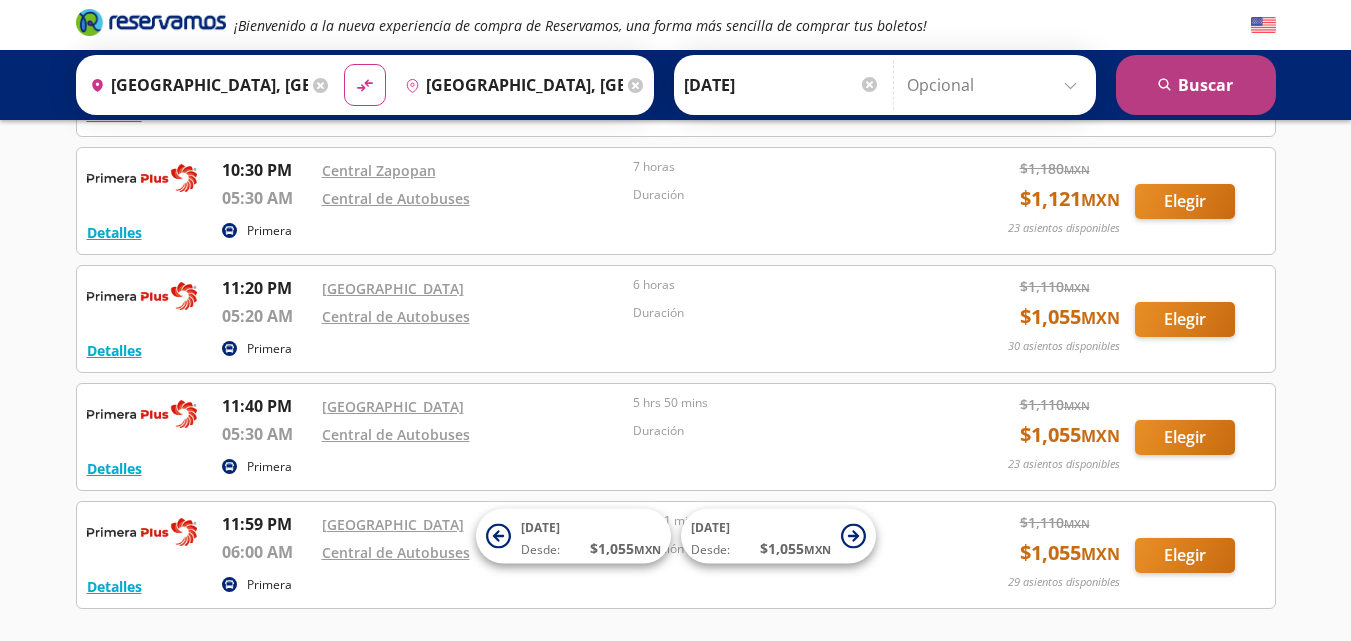click on "search" 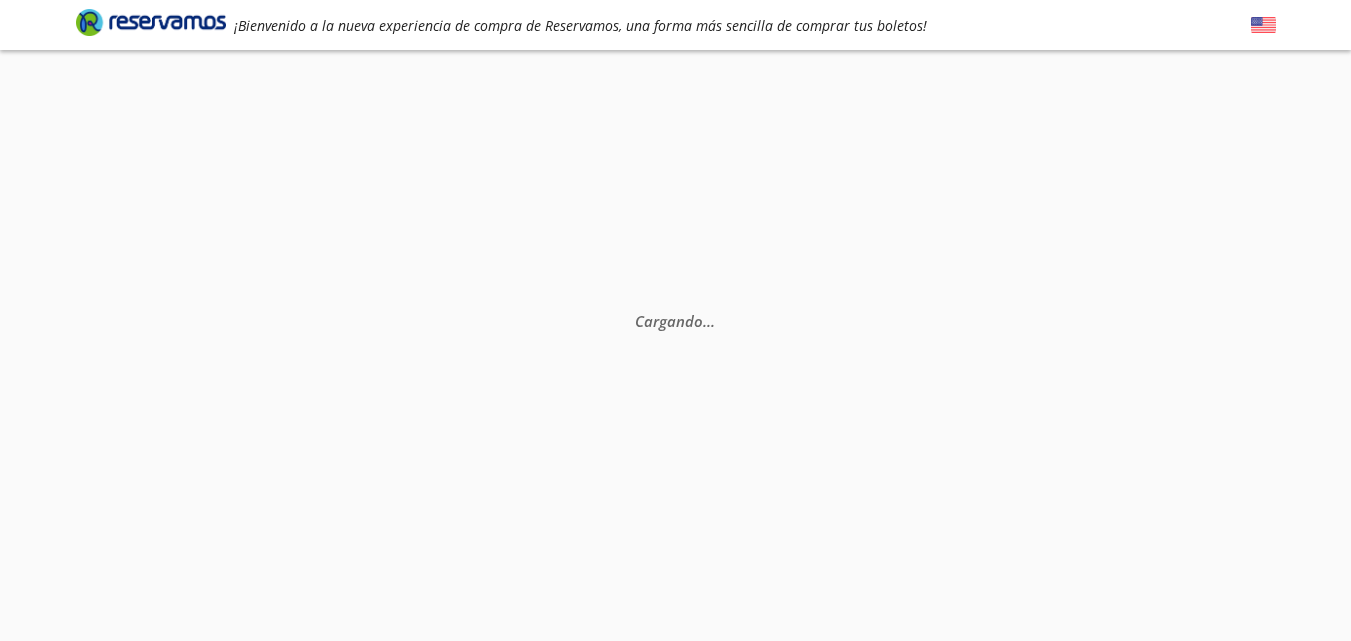 scroll, scrollTop: 0, scrollLeft: 0, axis: both 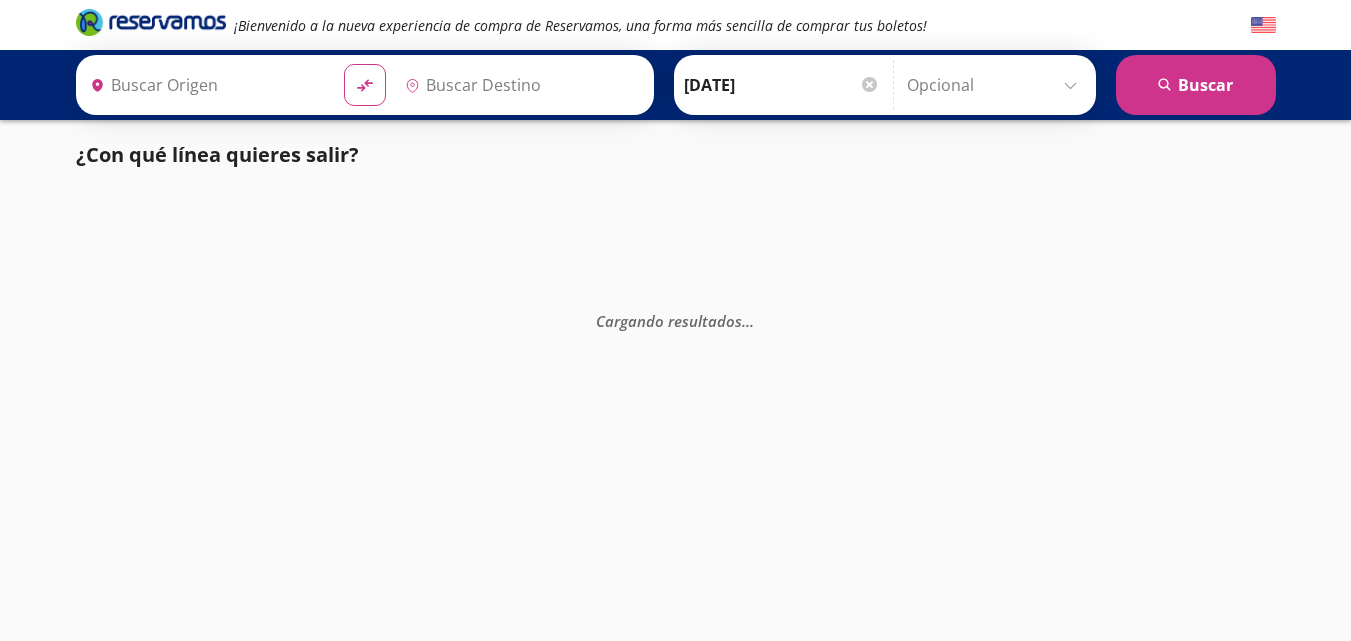 type on "[GEOGRAPHIC_DATA], [GEOGRAPHIC_DATA]" 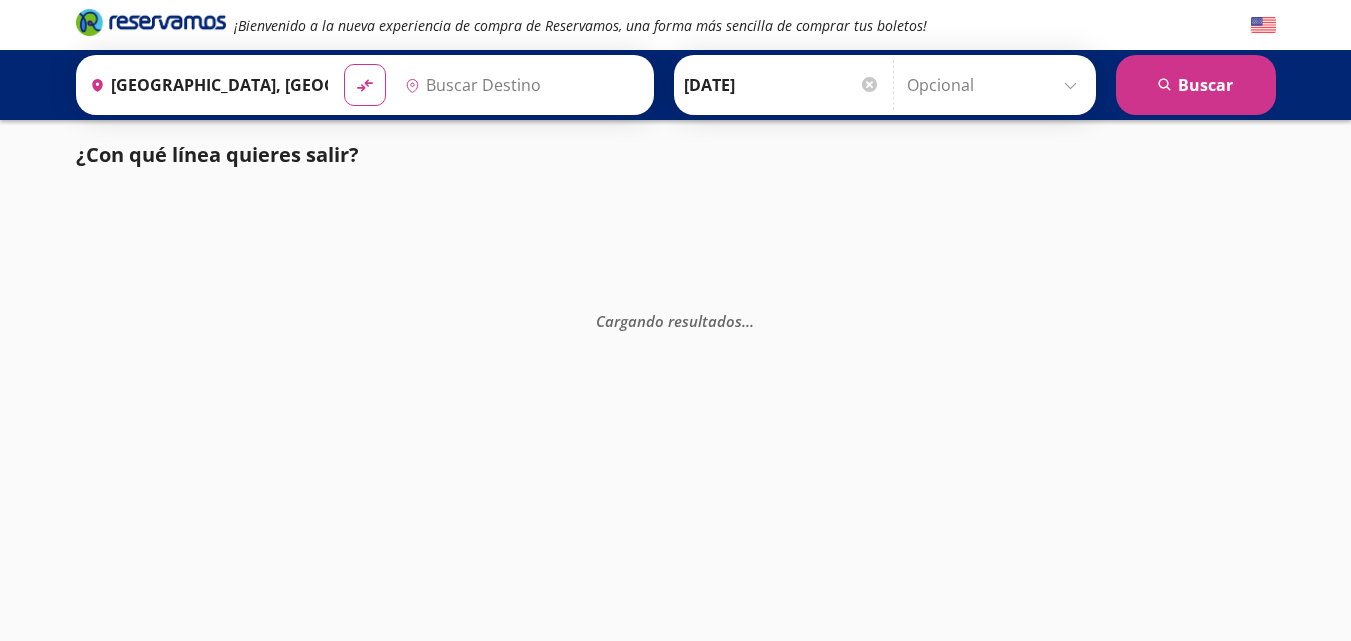 type on "[GEOGRAPHIC_DATA], [GEOGRAPHIC_DATA]" 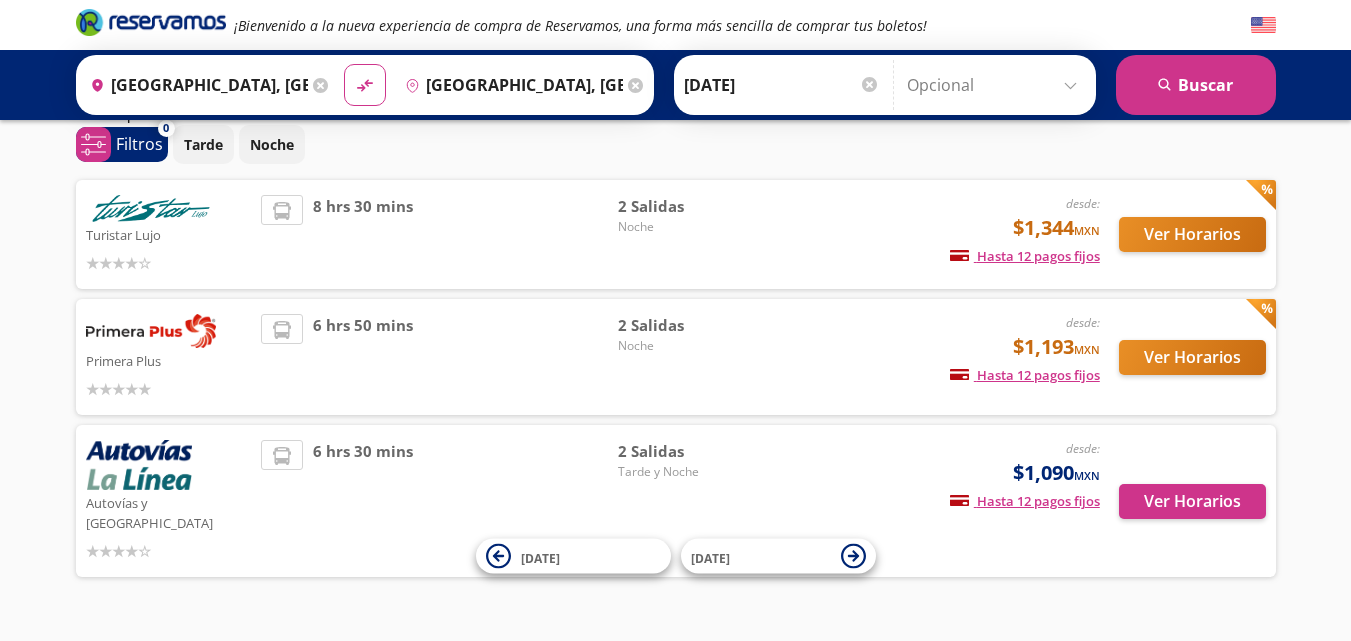 scroll, scrollTop: 77, scrollLeft: 0, axis: vertical 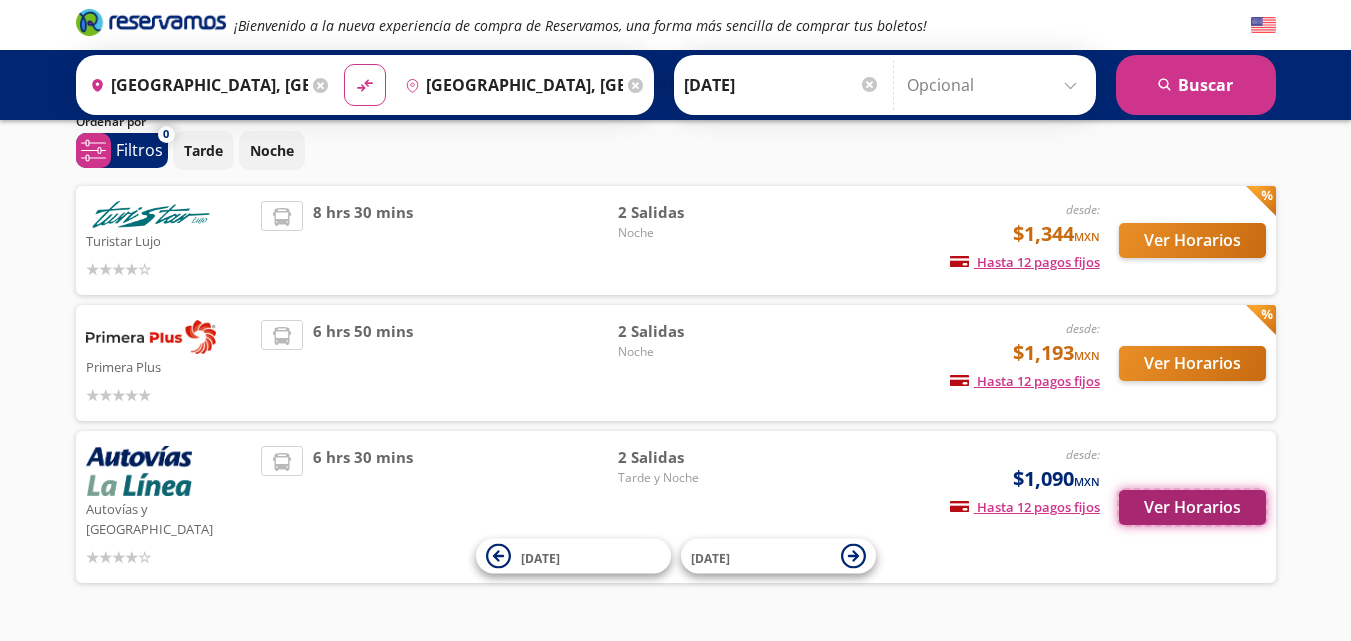click on "Ver Horarios" at bounding box center (1192, 507) 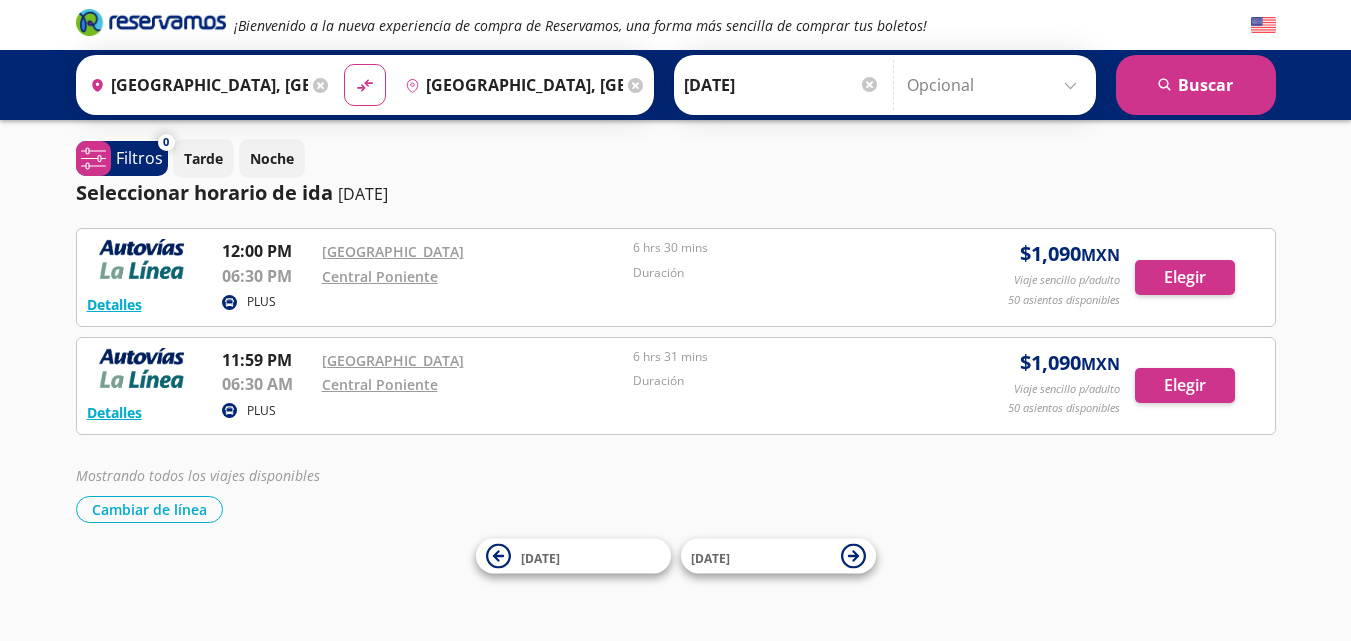 scroll, scrollTop: 0, scrollLeft: 0, axis: both 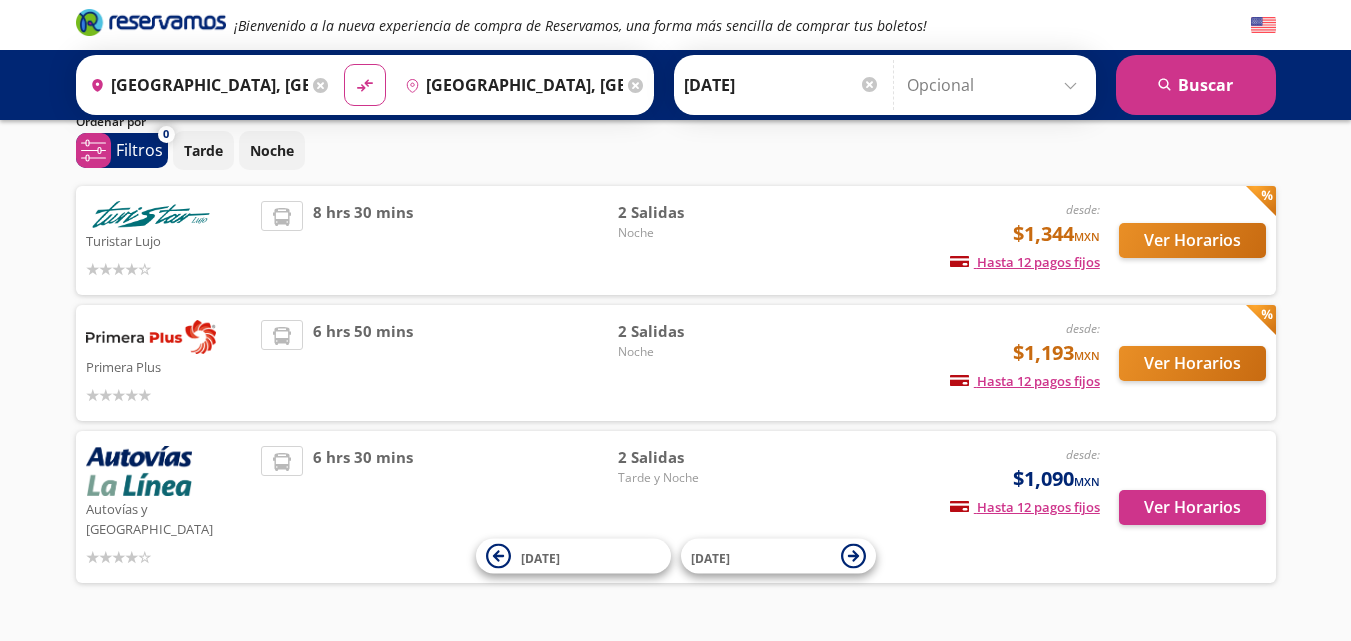 click 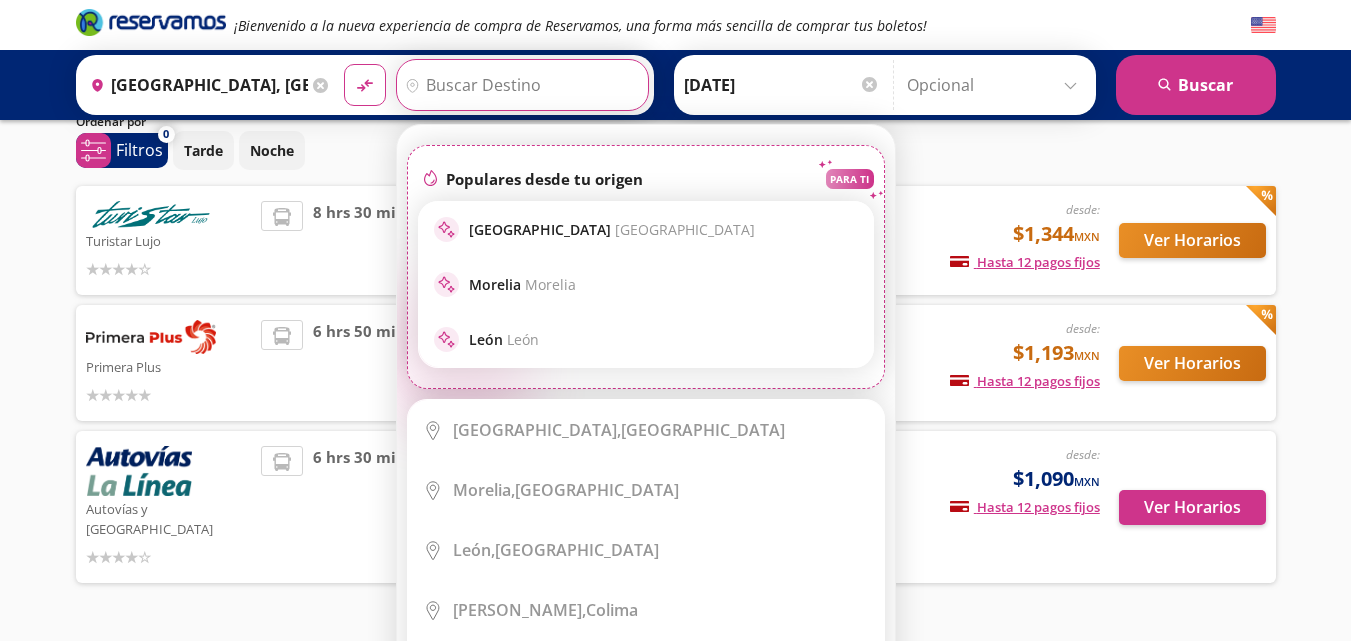 scroll, scrollTop: 0, scrollLeft: 0, axis: both 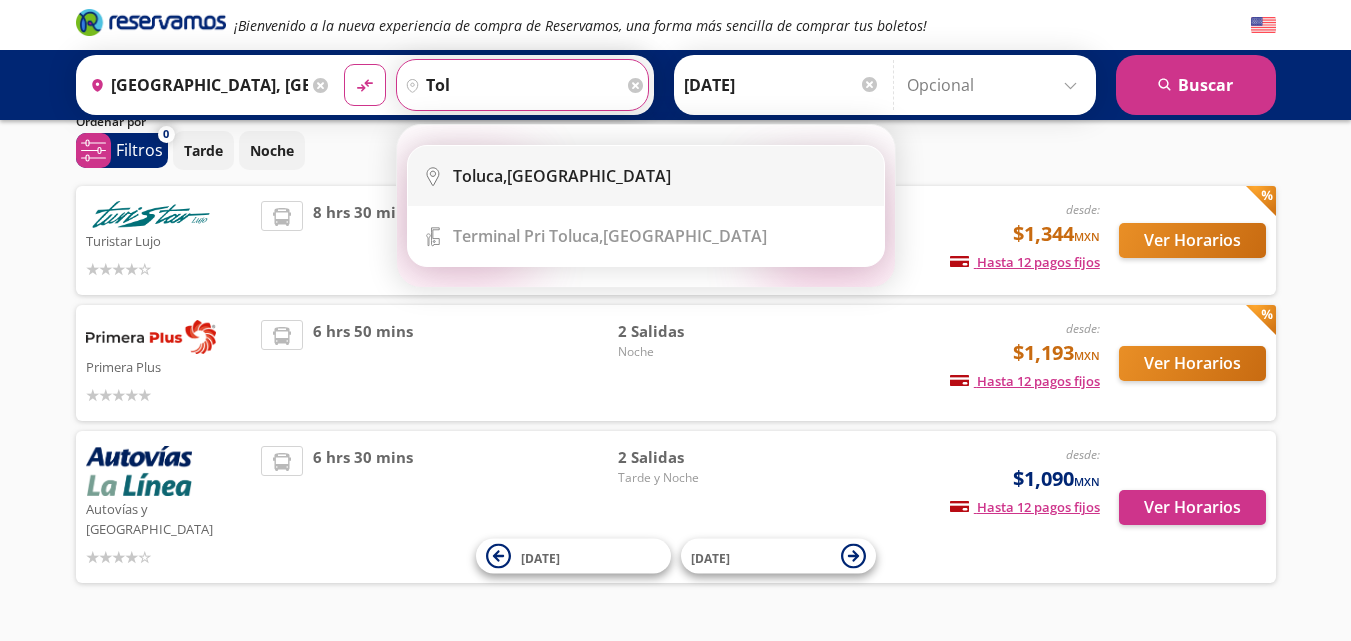 click on "Toluca,  [GEOGRAPHIC_DATA]" at bounding box center (562, 176) 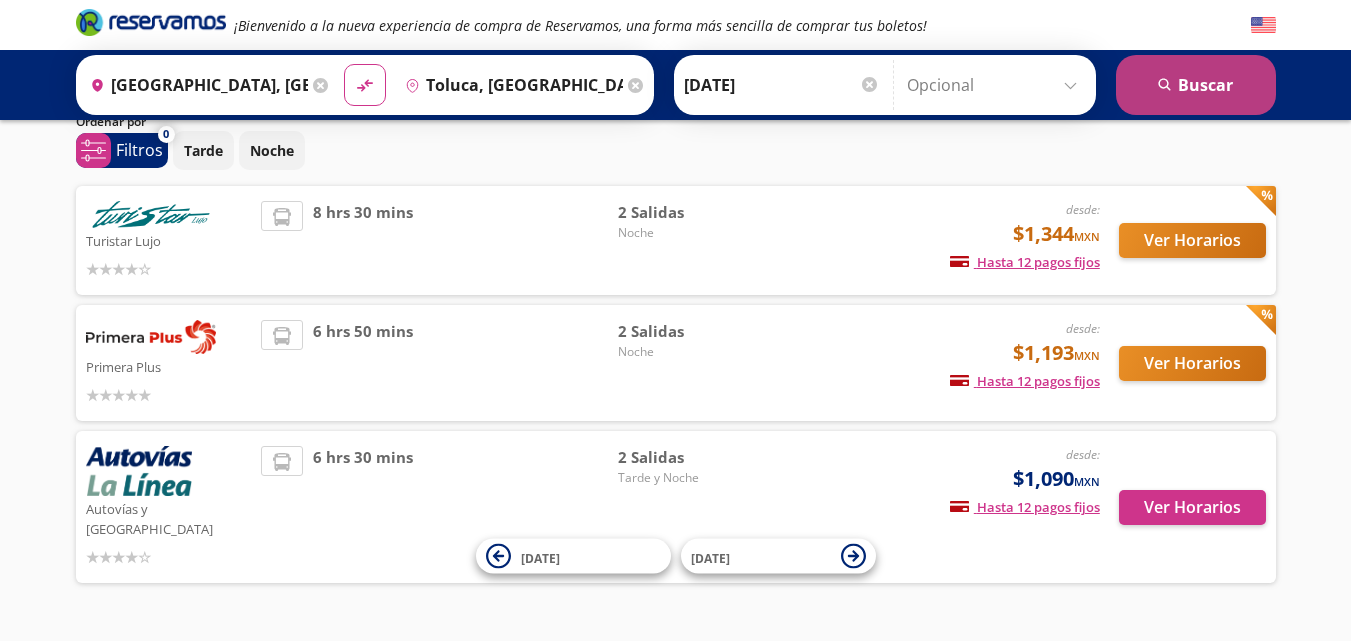 click on "search
[GEOGRAPHIC_DATA]" at bounding box center [1196, 85] 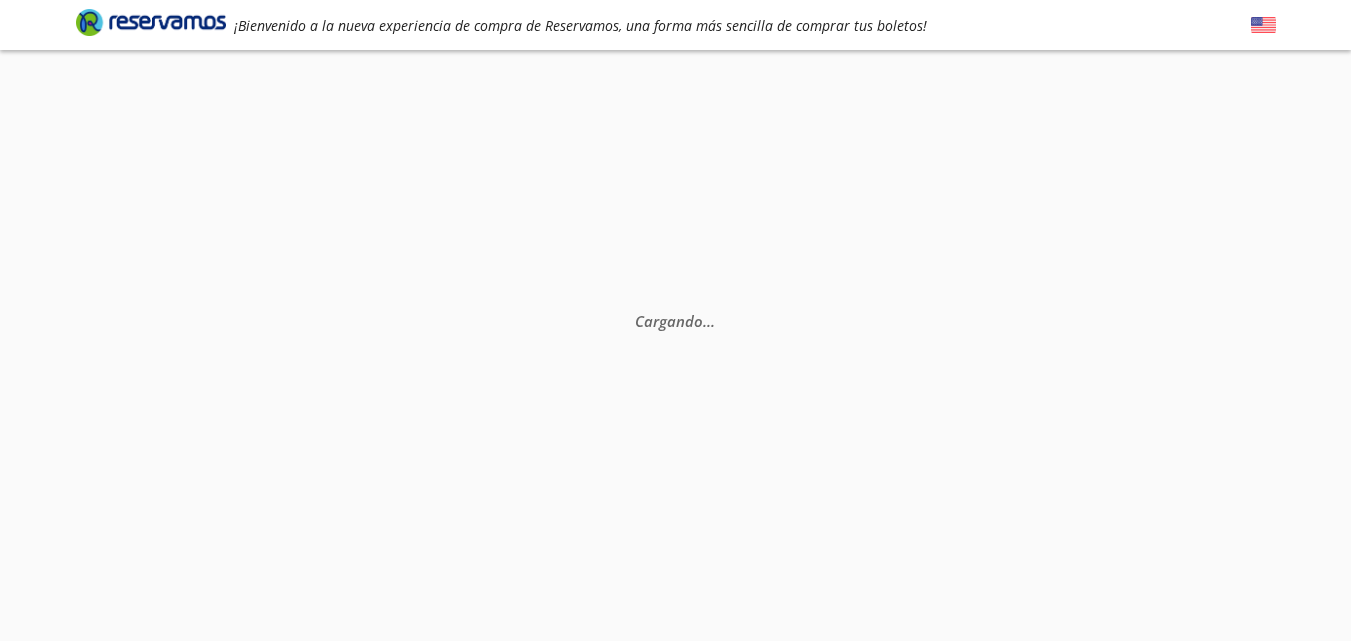 scroll, scrollTop: 0, scrollLeft: 0, axis: both 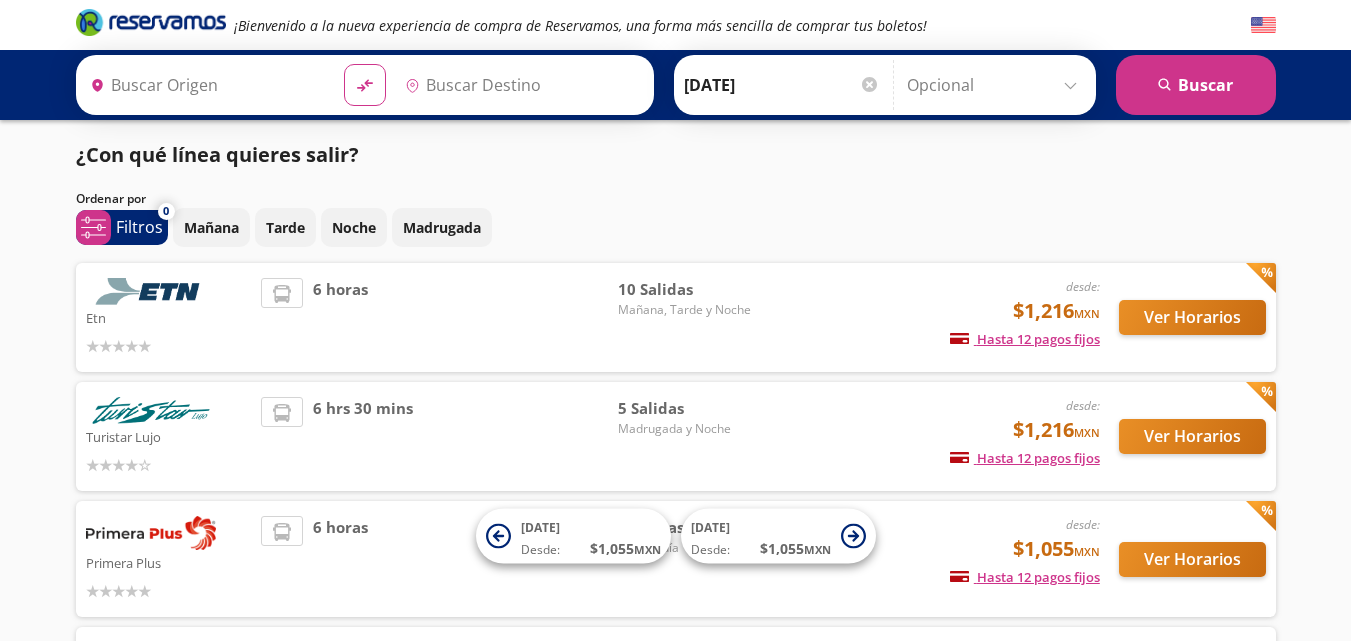 type on "[GEOGRAPHIC_DATA], [GEOGRAPHIC_DATA]" 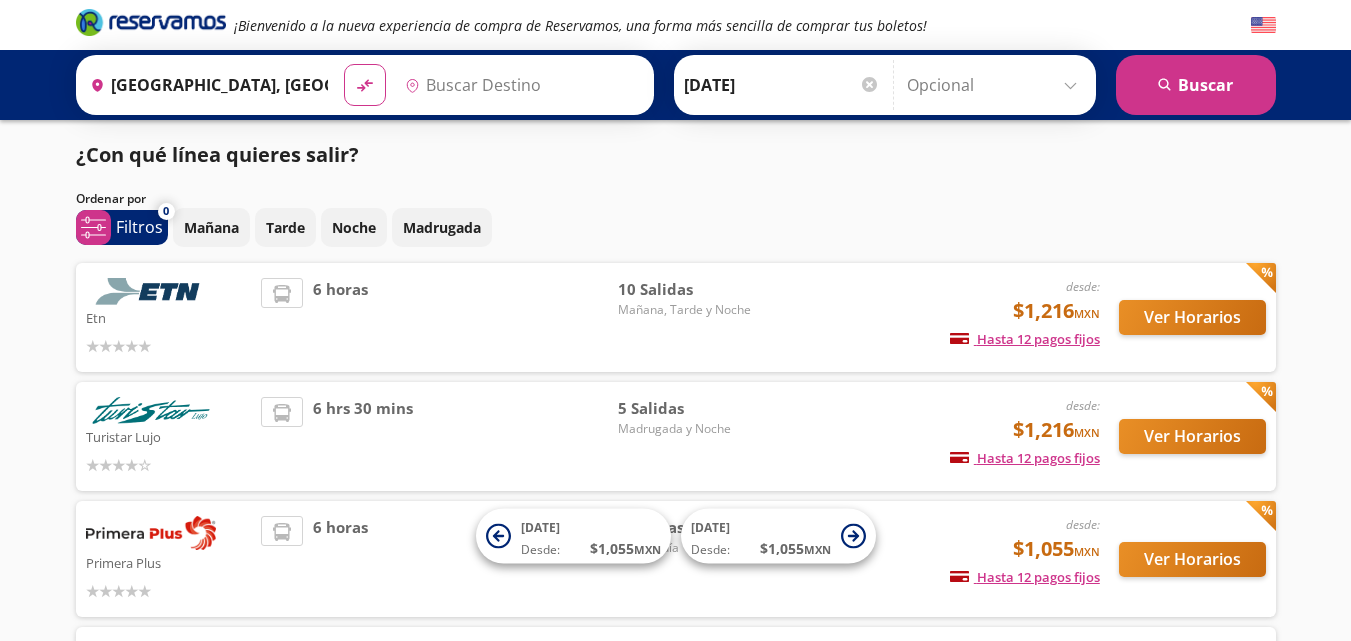 type on "Toluca, [GEOGRAPHIC_DATA]" 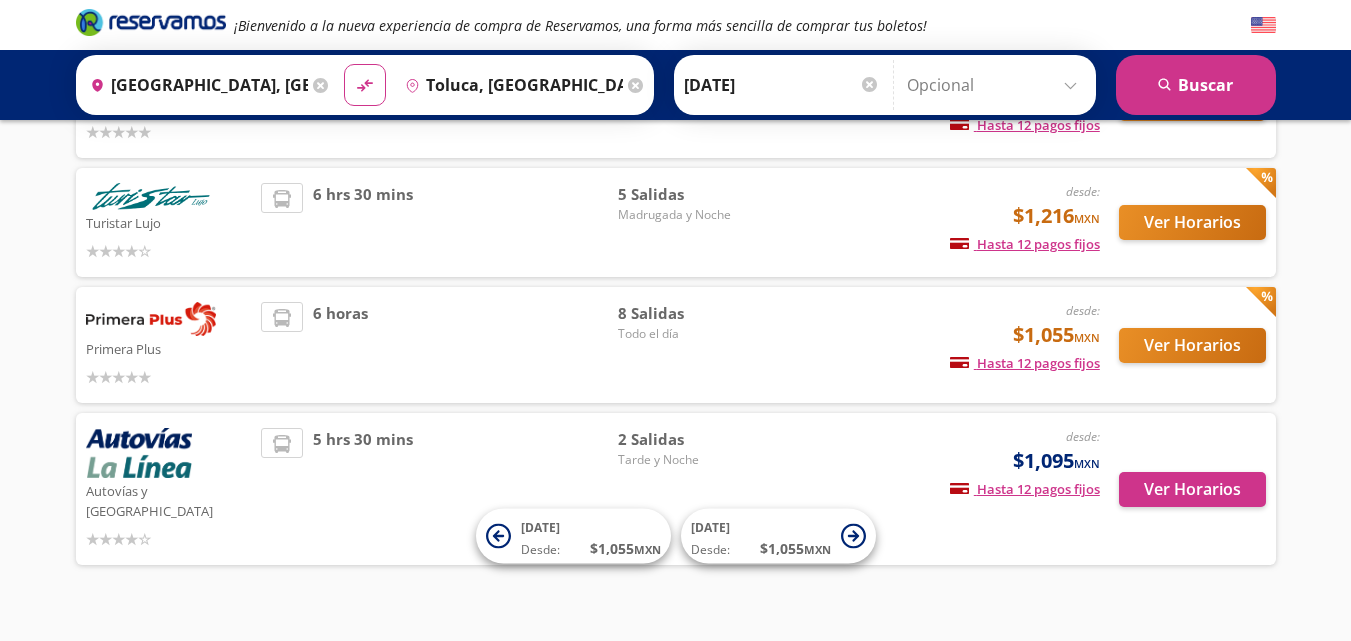 scroll, scrollTop: 230, scrollLeft: 0, axis: vertical 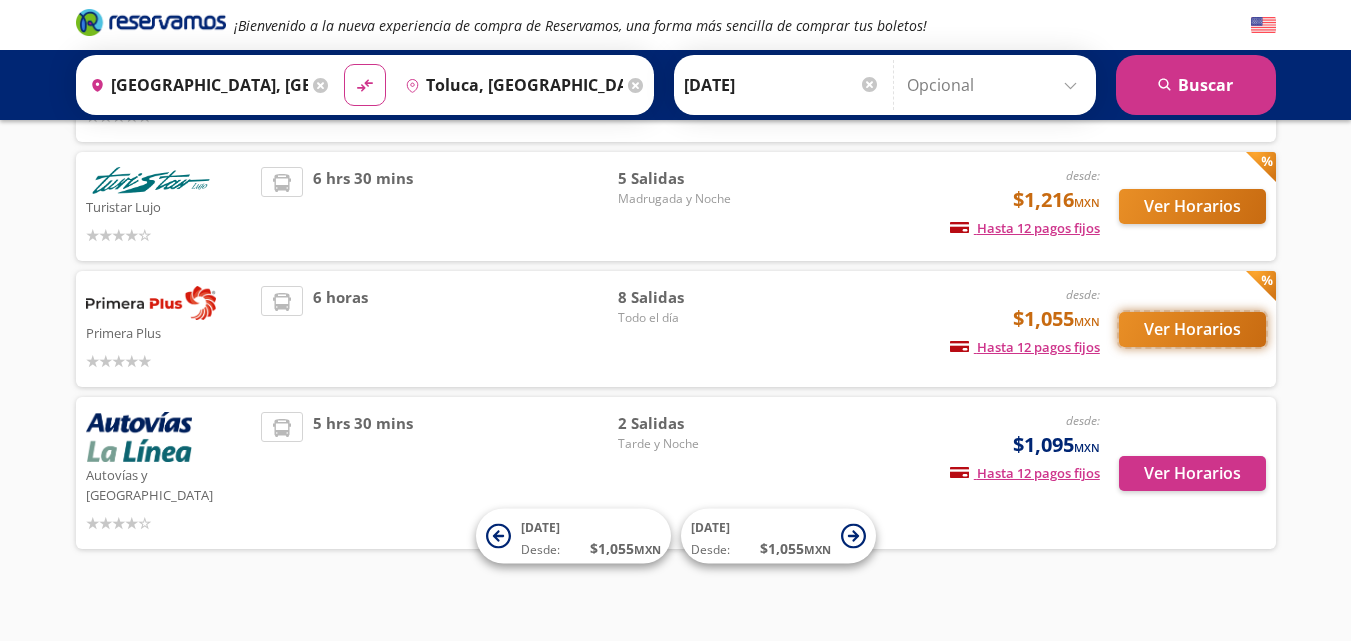 click on "Ver Horarios" at bounding box center (1192, 329) 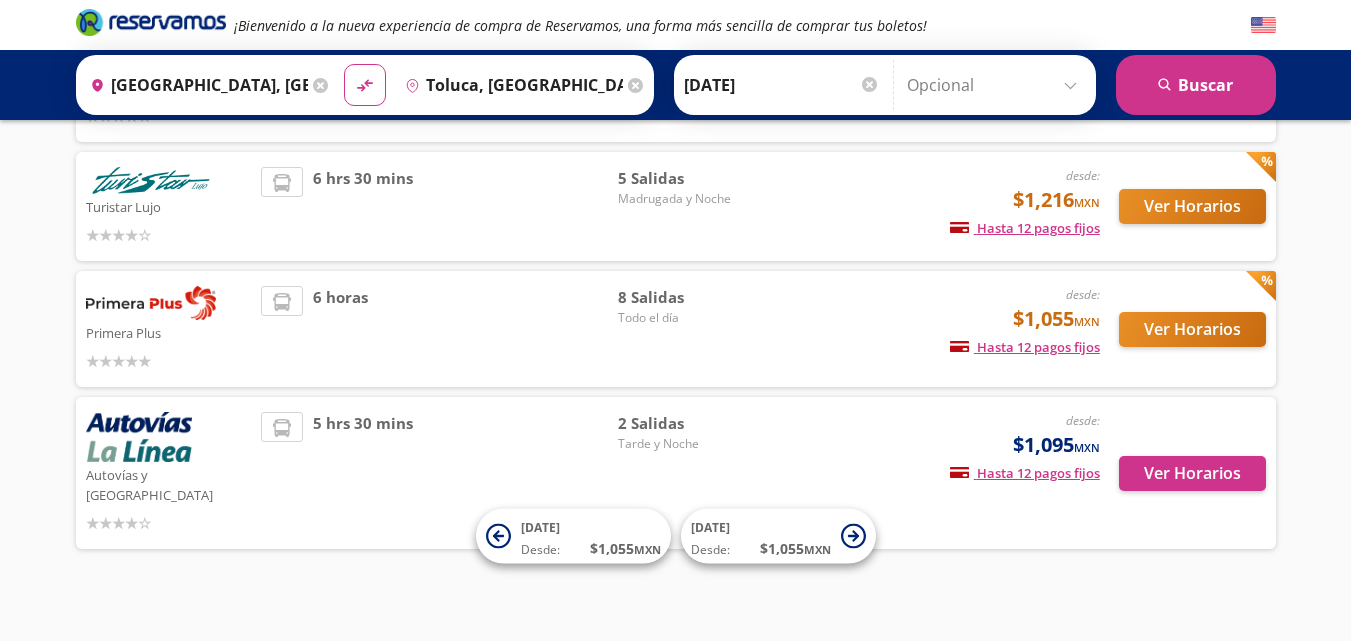 scroll, scrollTop: 0, scrollLeft: 0, axis: both 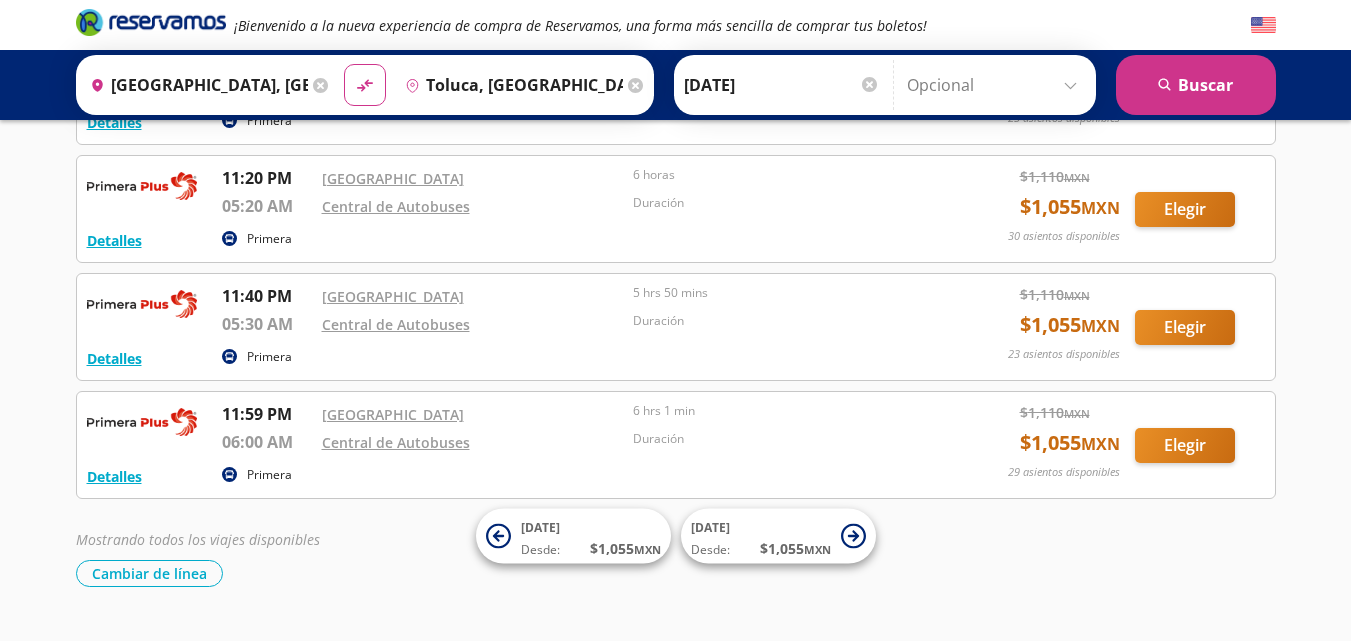 click on "¡Bienvenido a la nueva experiencia de compra de Reservamos, una forma más sencilla de comprar tus boletos! Origen
heroicons:map-pin-20-solid
[GEOGRAPHIC_DATA], [GEOGRAPHIC_DATA]
Destino
pin-outline
[GEOGRAPHIC_DATA], [GEOGRAPHIC_DATA]
material-symbols:compare-arrows-rounded
Ida [DATE]" at bounding box center [675, 11] 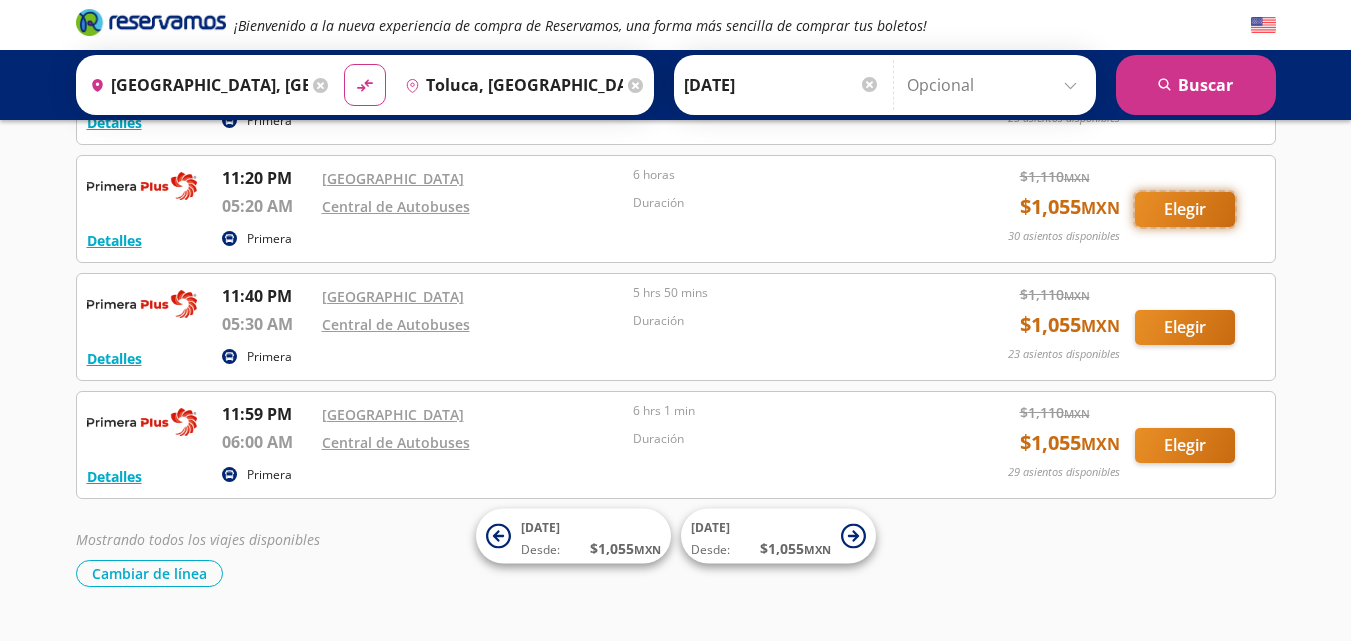click on "Elegir" at bounding box center [1185, 209] 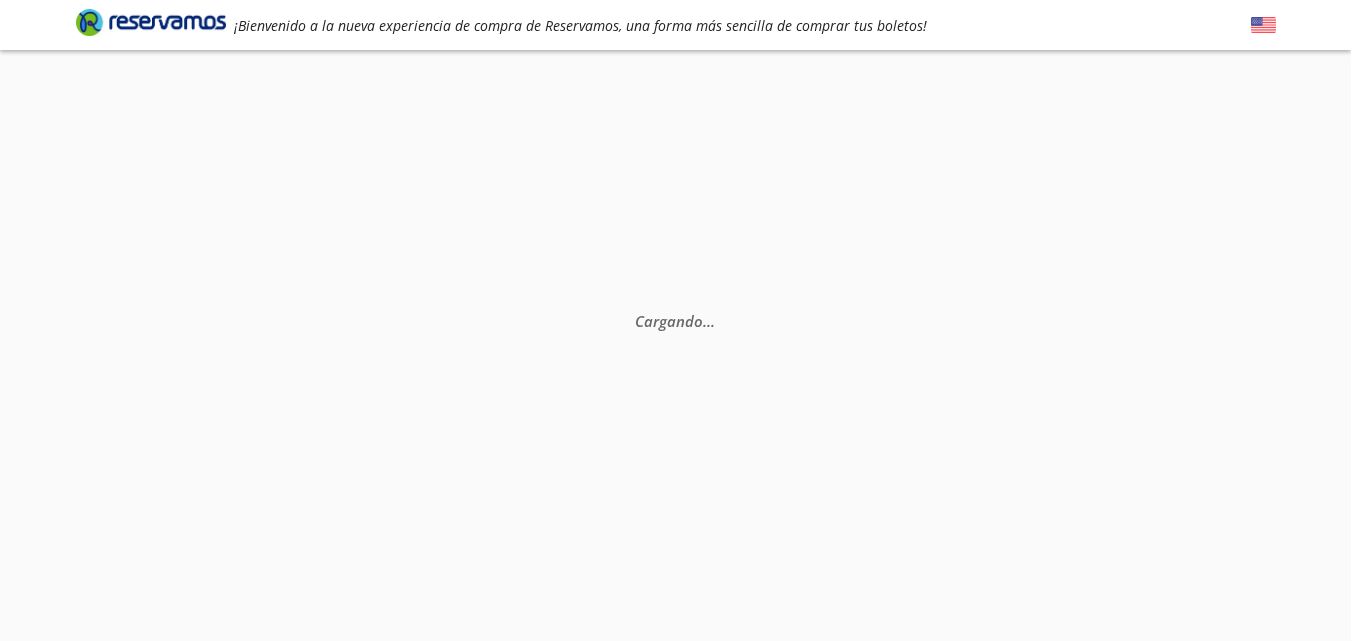 click on "Cargando . . ." at bounding box center [675, 239] 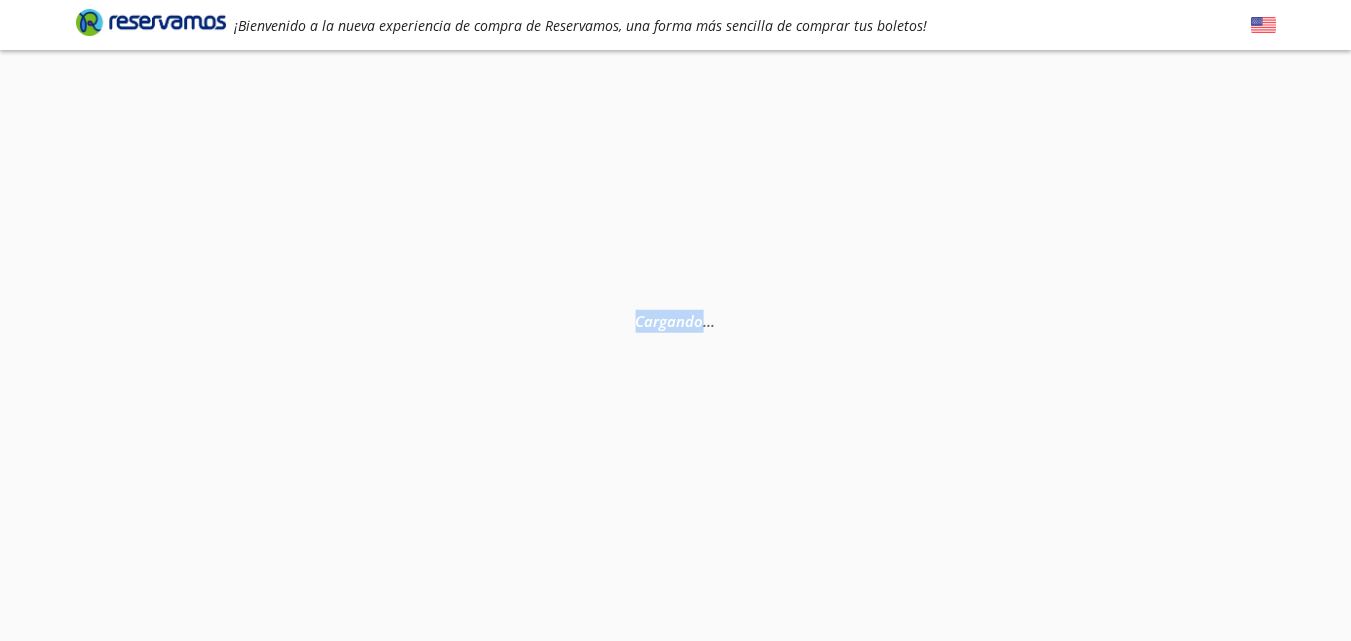 scroll, scrollTop: 0, scrollLeft: 0, axis: both 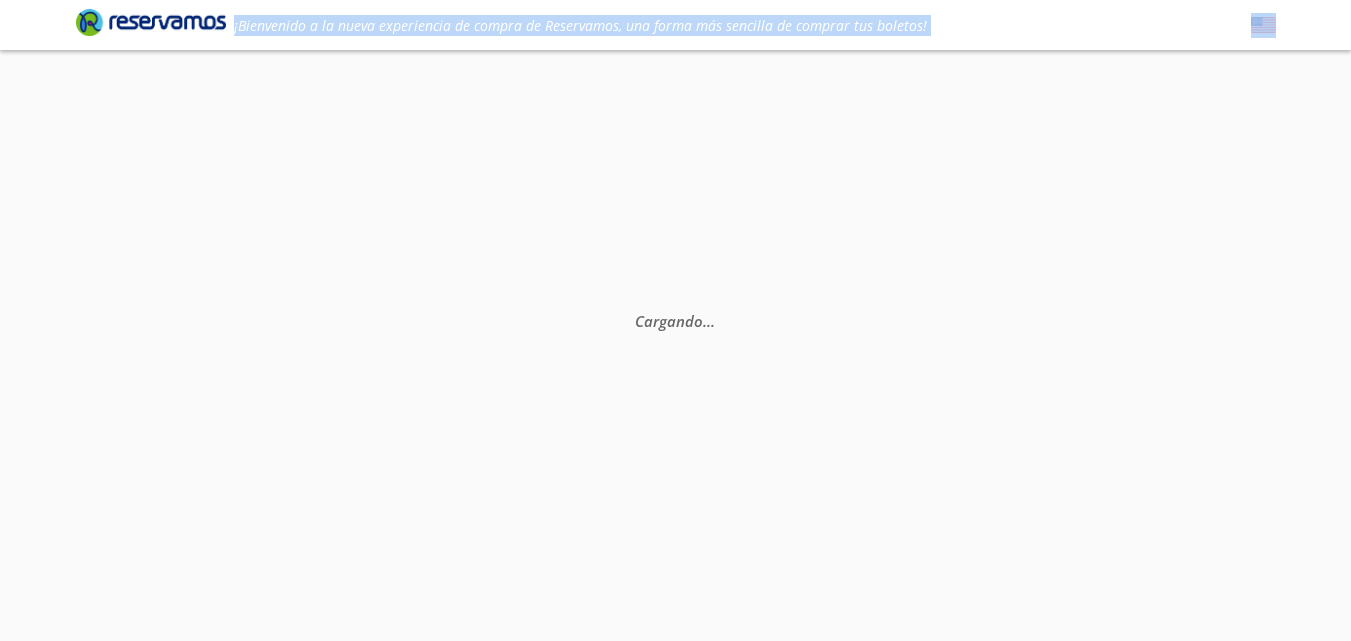 click on "Cargando . . ." at bounding box center [675, 370] 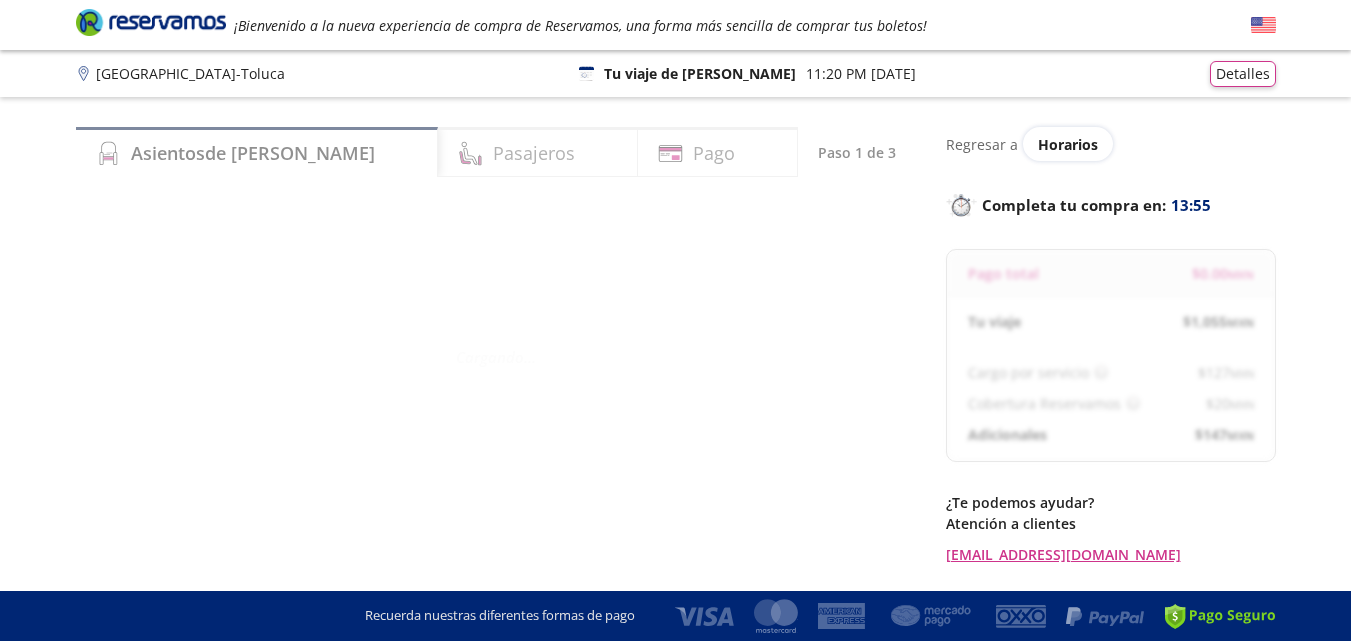 click on "[GEOGRAPHIC_DATA]  -  Toluca 126 Tu viaje de ida 11:20 PM [DATE] Detalles" at bounding box center (676, 74) 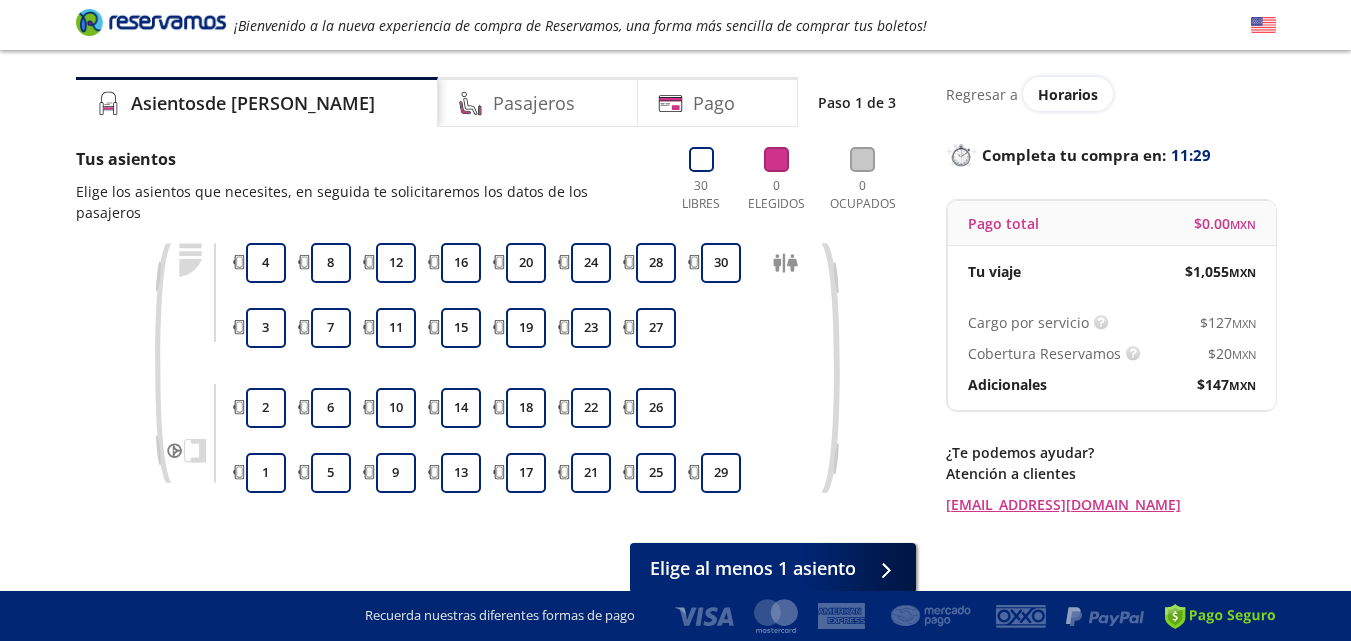 scroll, scrollTop: 49, scrollLeft: 0, axis: vertical 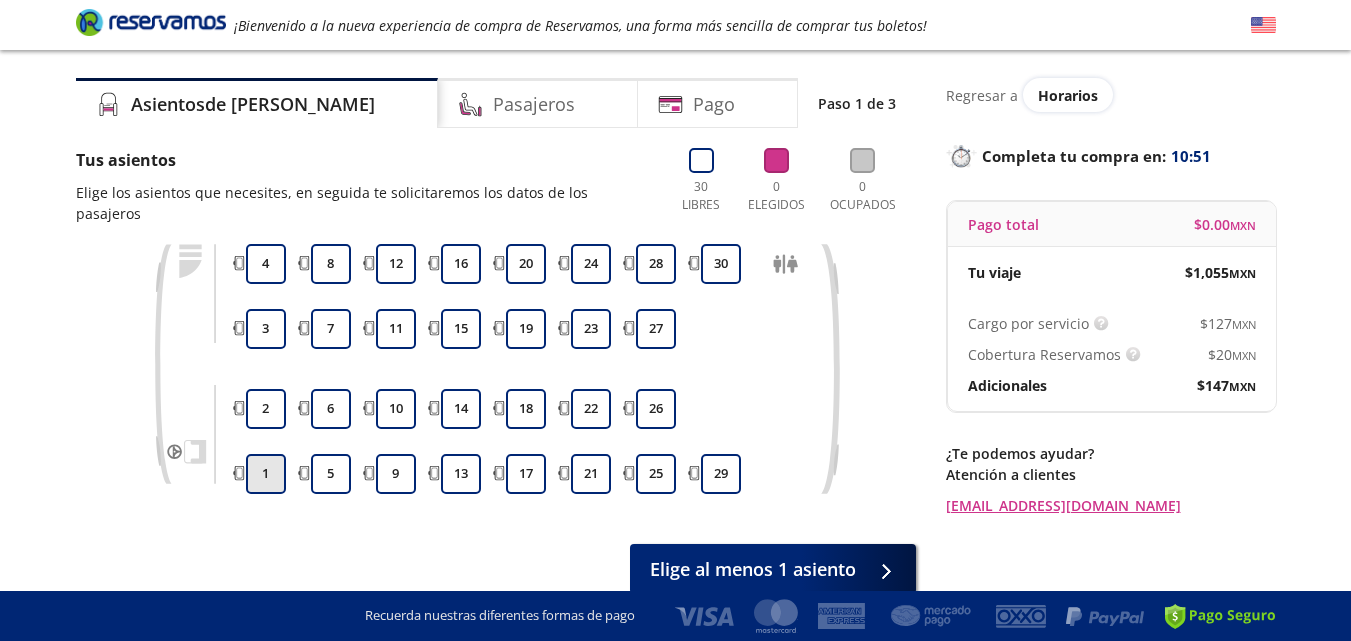 click on "1" at bounding box center (266, 474) 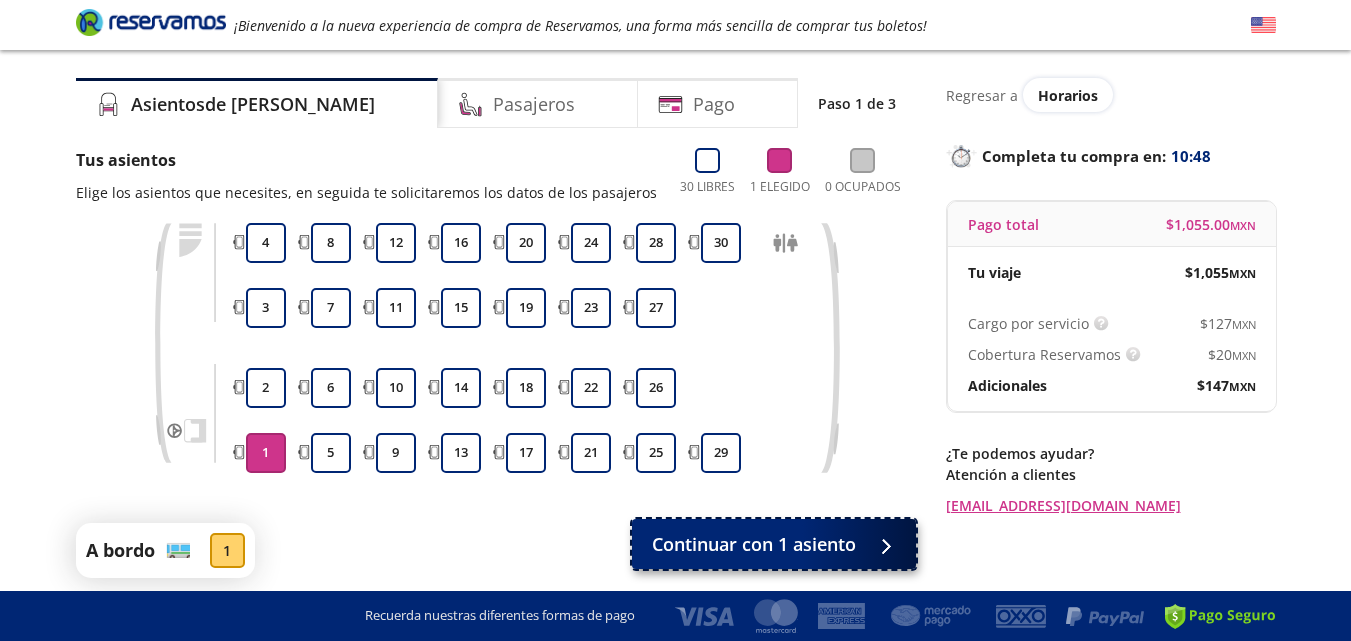 click on "Continuar con 1 asiento" at bounding box center [754, 544] 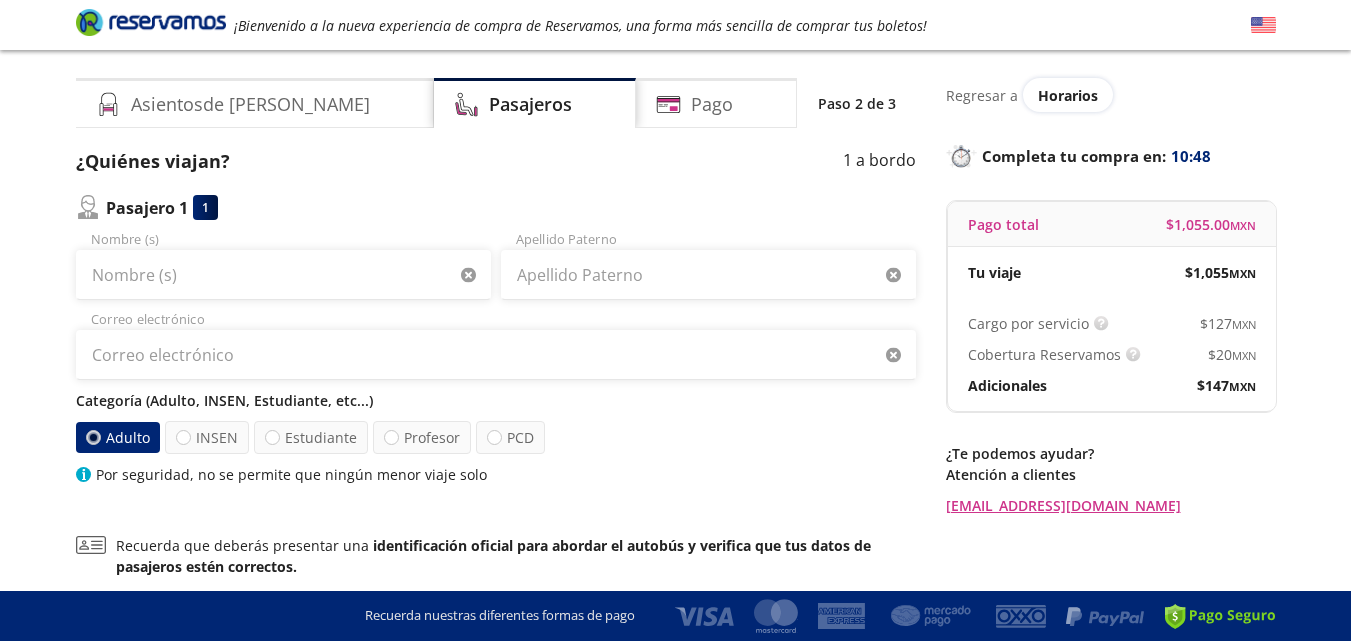 scroll, scrollTop: 0, scrollLeft: 0, axis: both 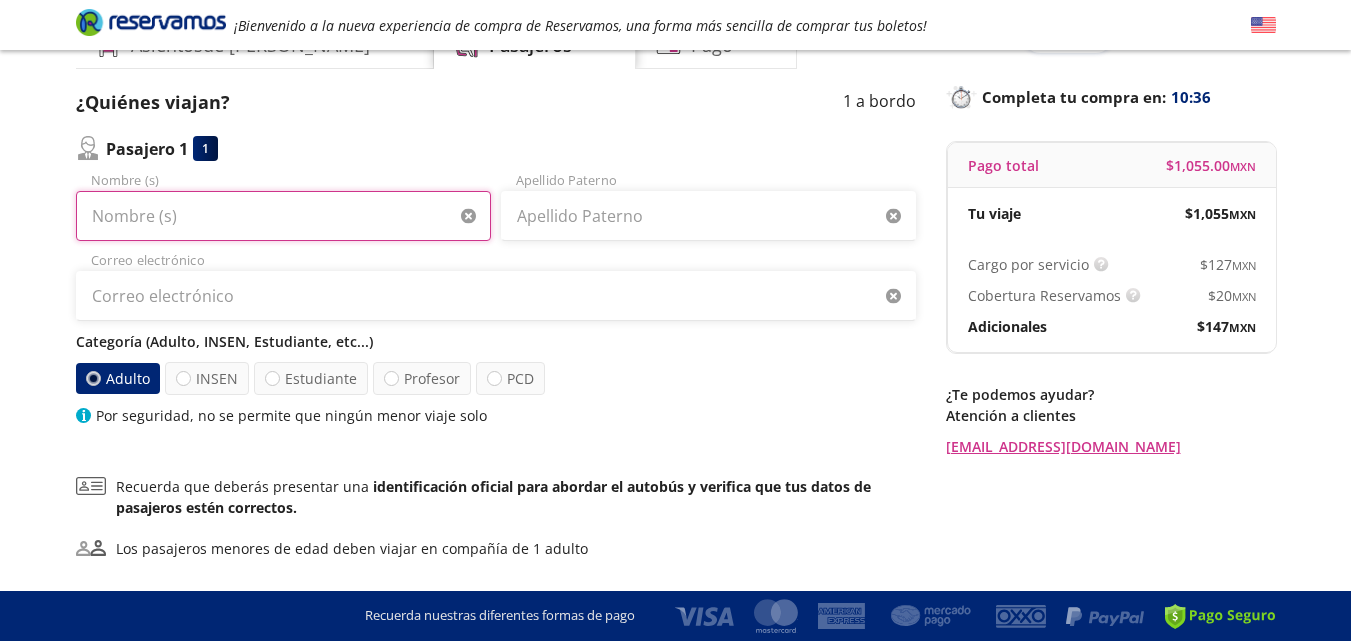 click on "Nombre (s)" at bounding box center [283, 216] 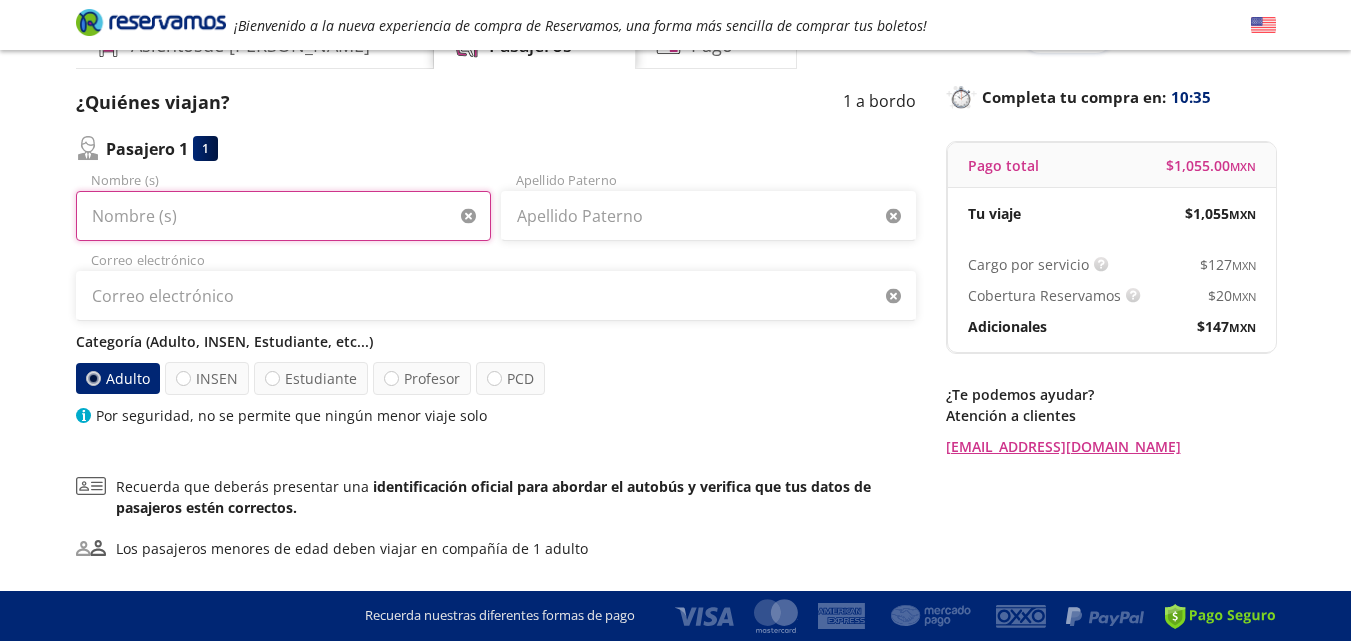 type on "m" 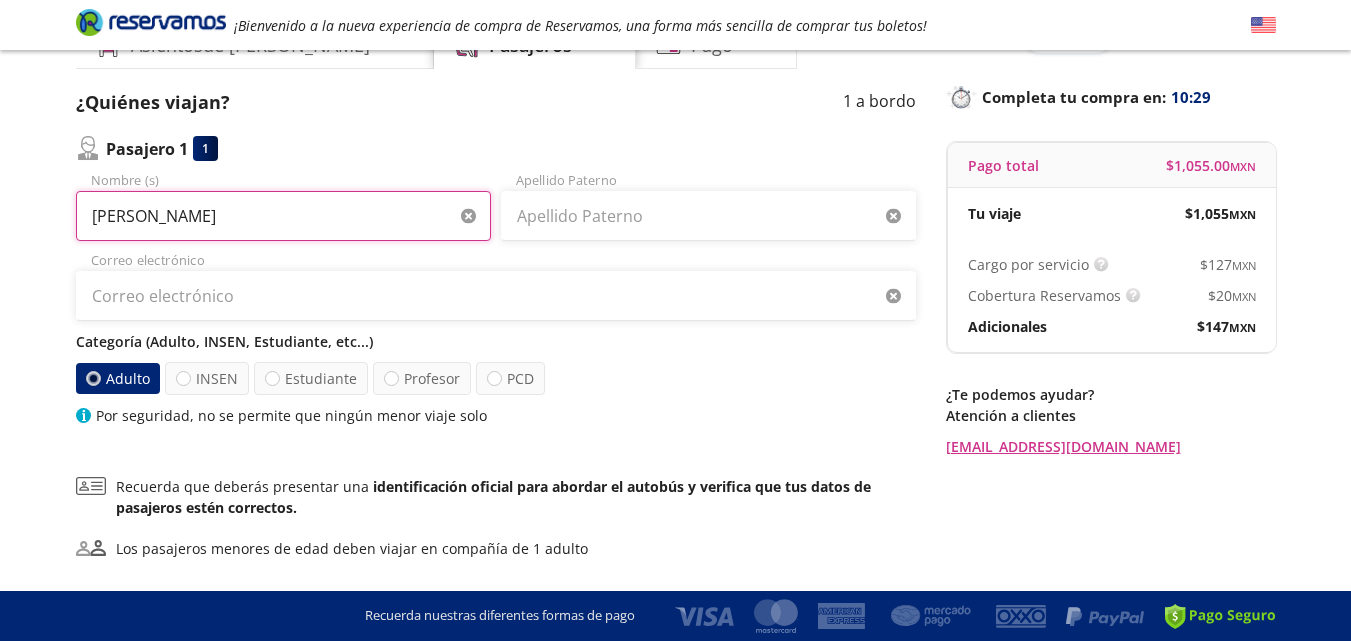 type on "[PERSON_NAME]" 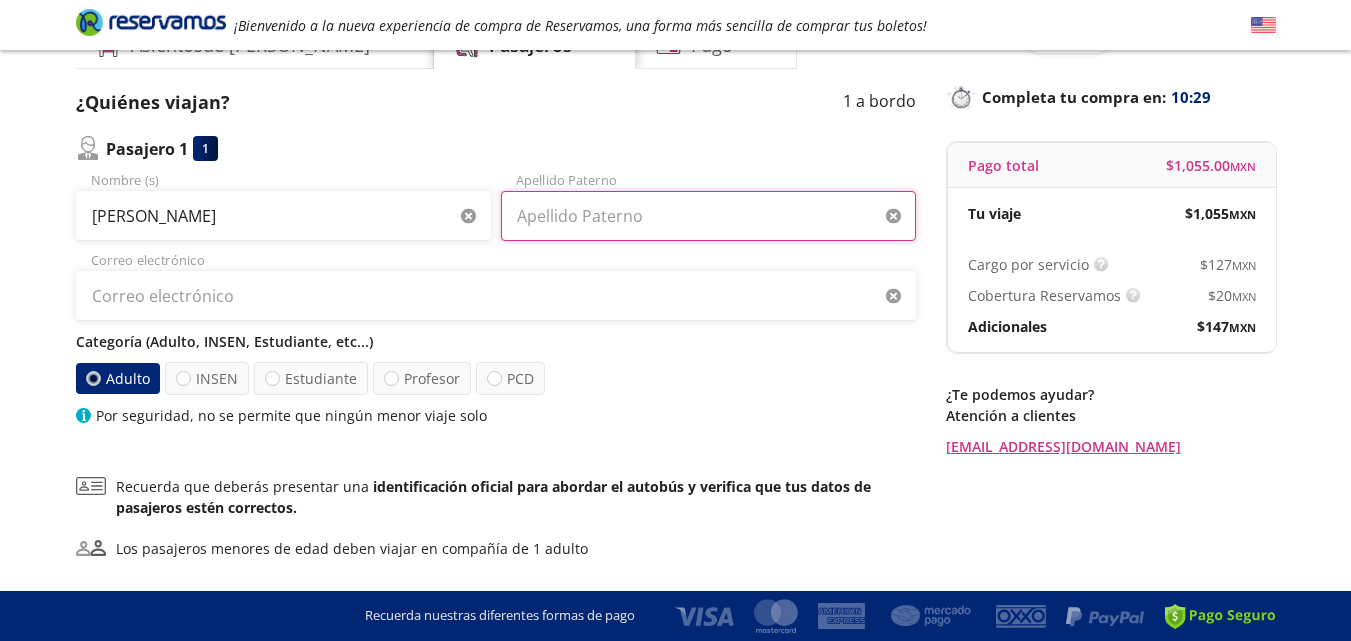 click on "Apellido Paterno" at bounding box center (708, 216) 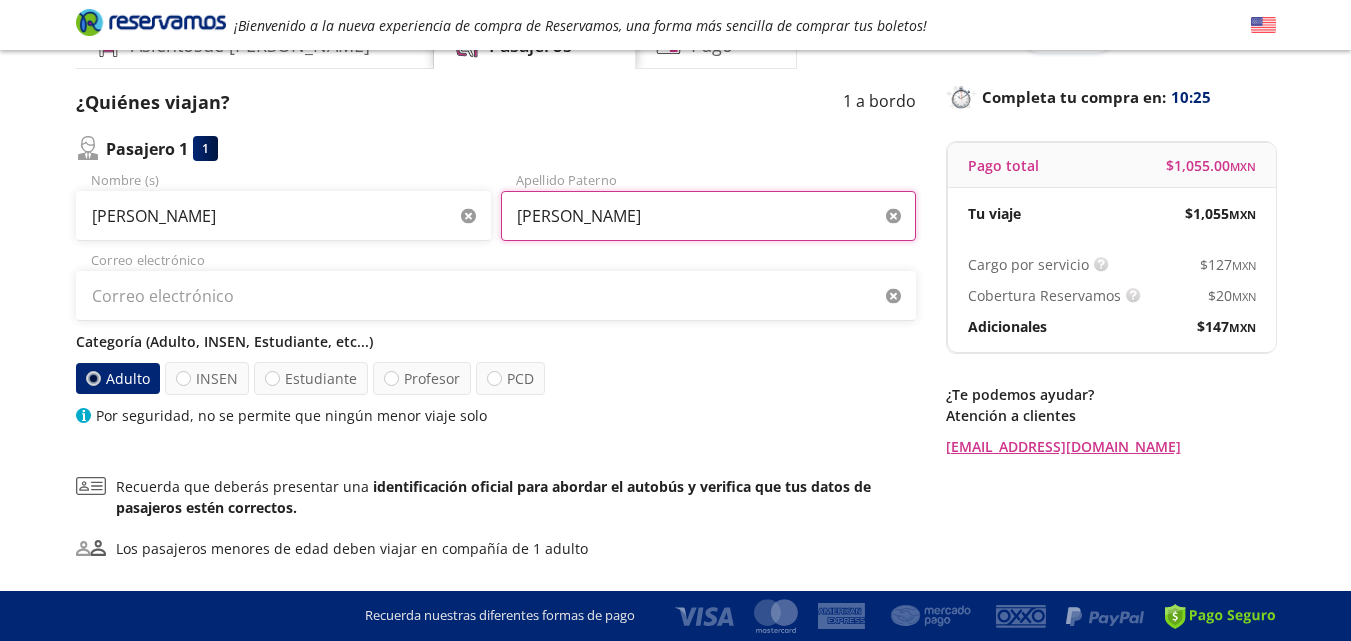 type on "[PERSON_NAME]" 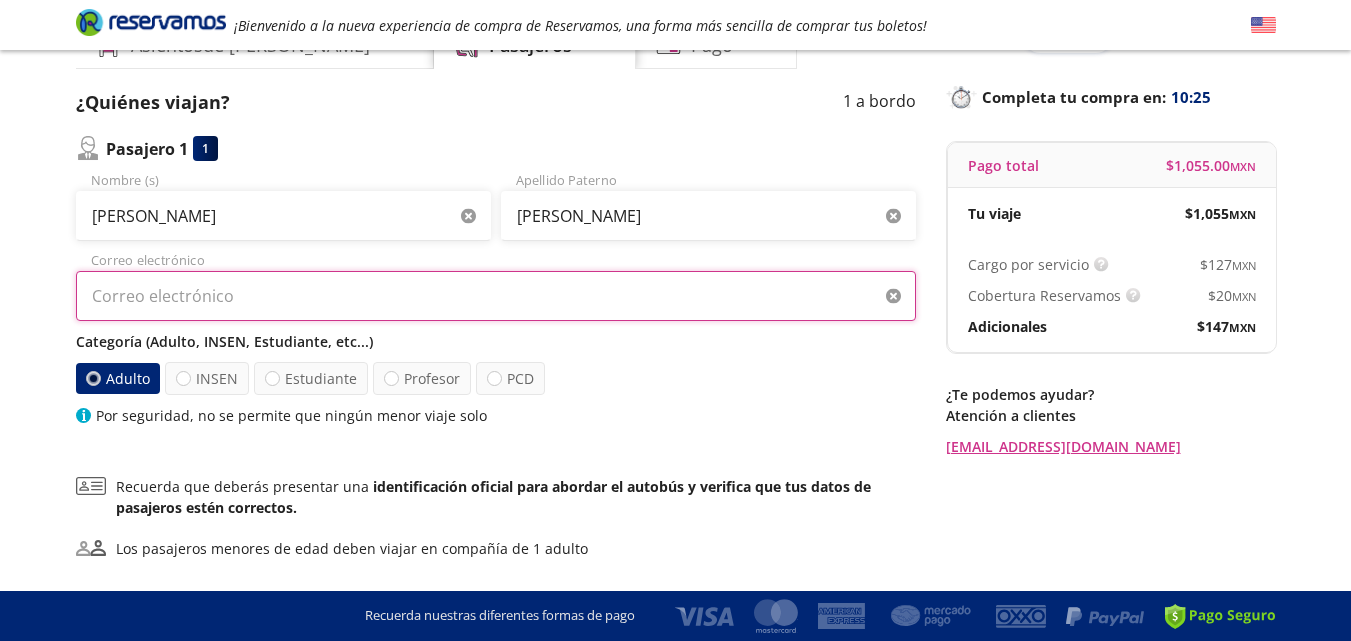 click on "Correo electrónico" at bounding box center (496, 296) 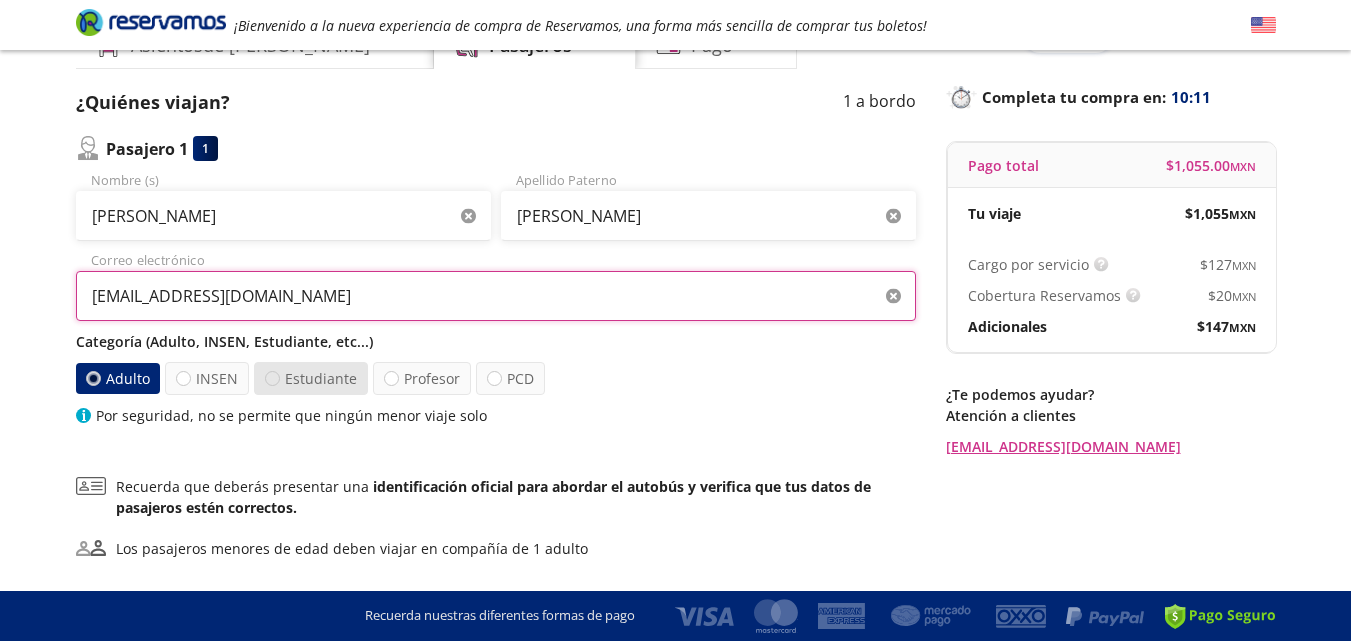 type on "[EMAIL_ADDRESS][DOMAIN_NAME]" 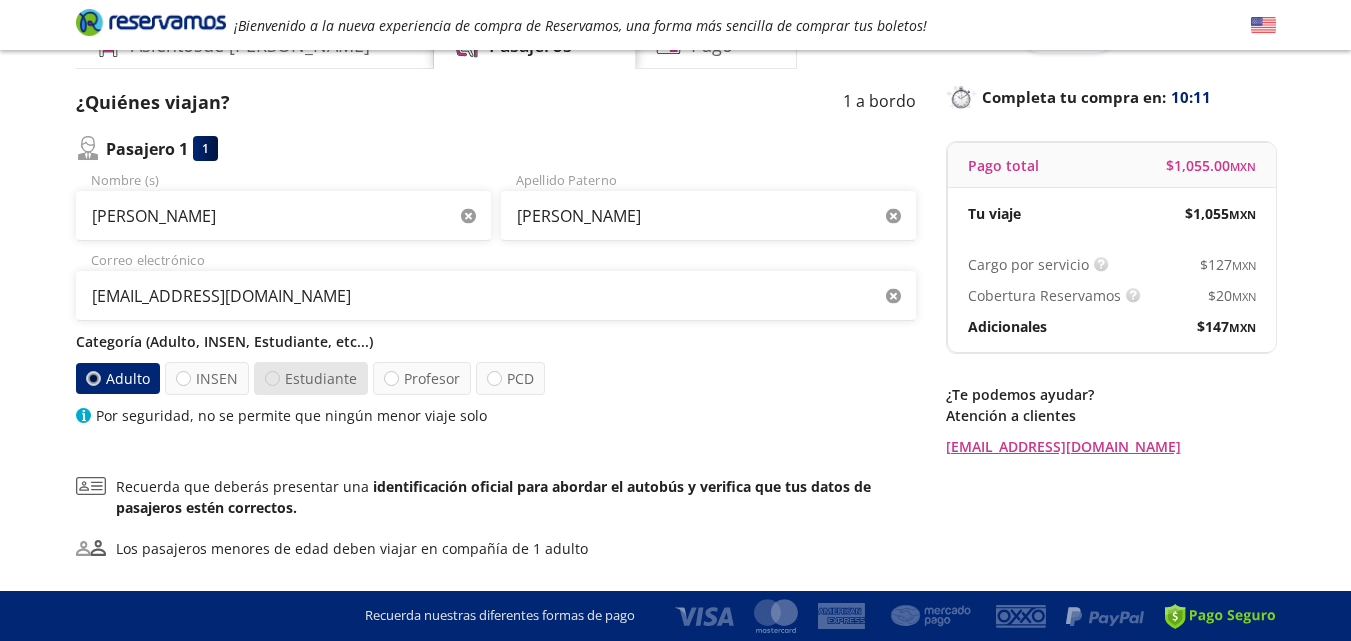 click at bounding box center [272, 378] 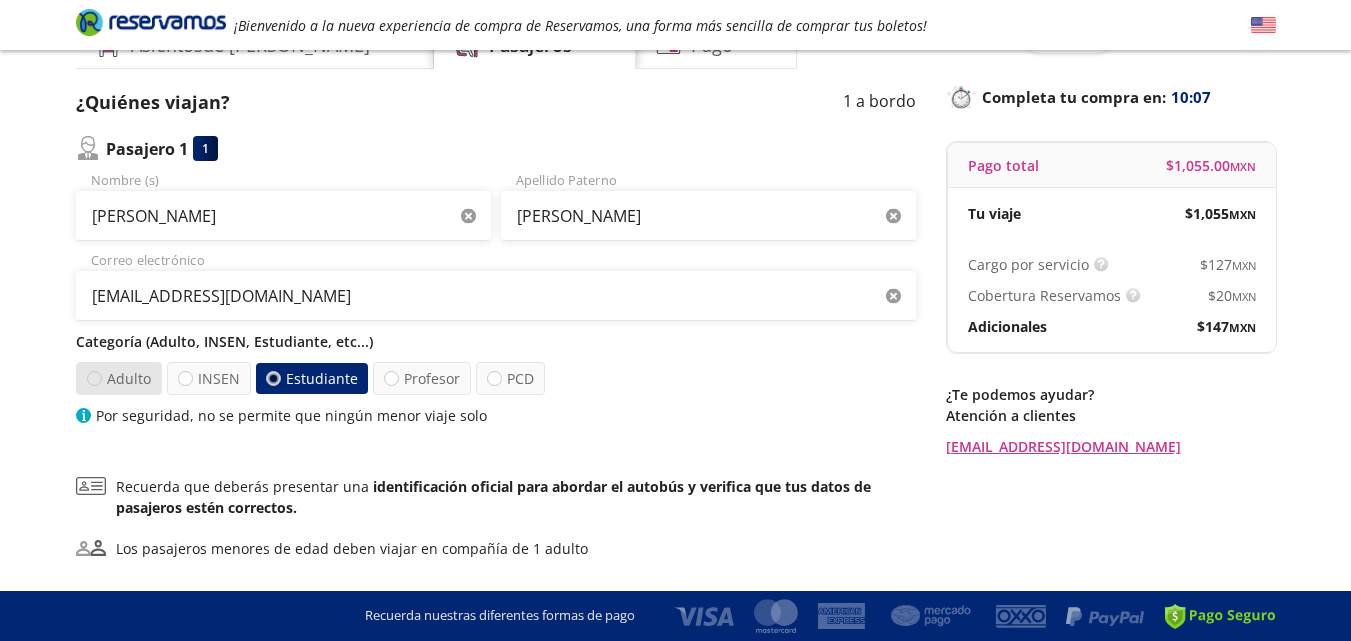 click at bounding box center (94, 378) 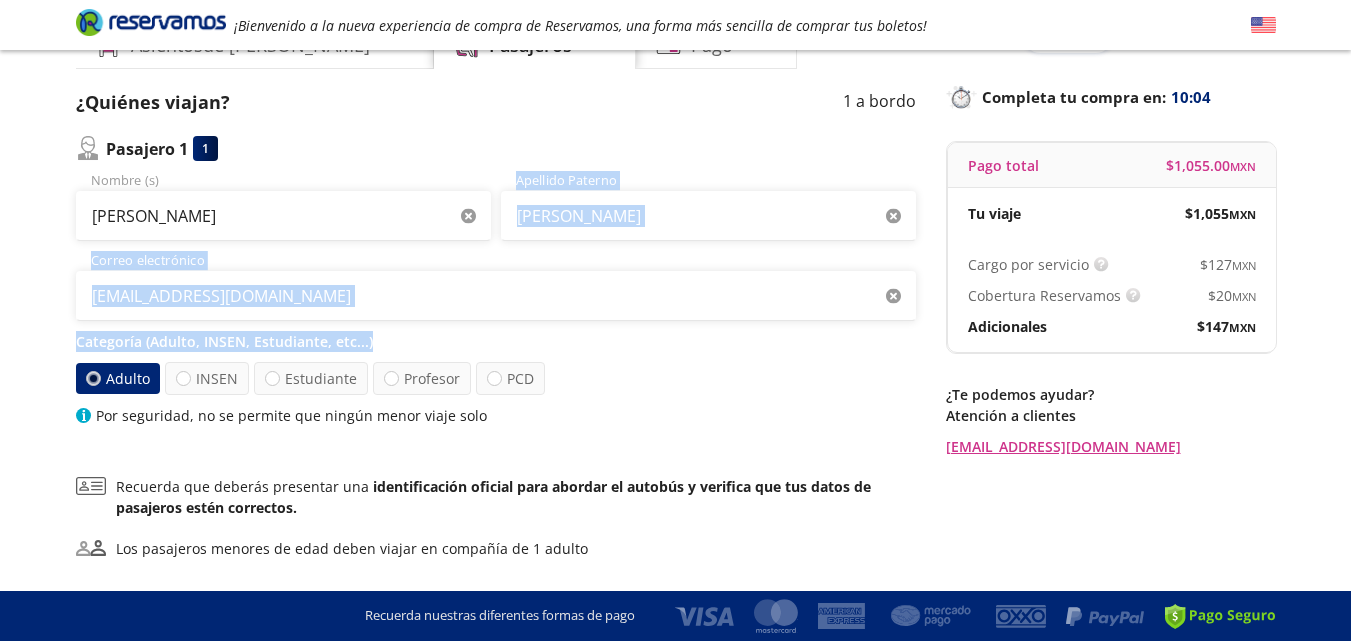 drag, startPoint x: 90, startPoint y: 378, endPoint x: 916, endPoint y: 211, distance: 842.7129 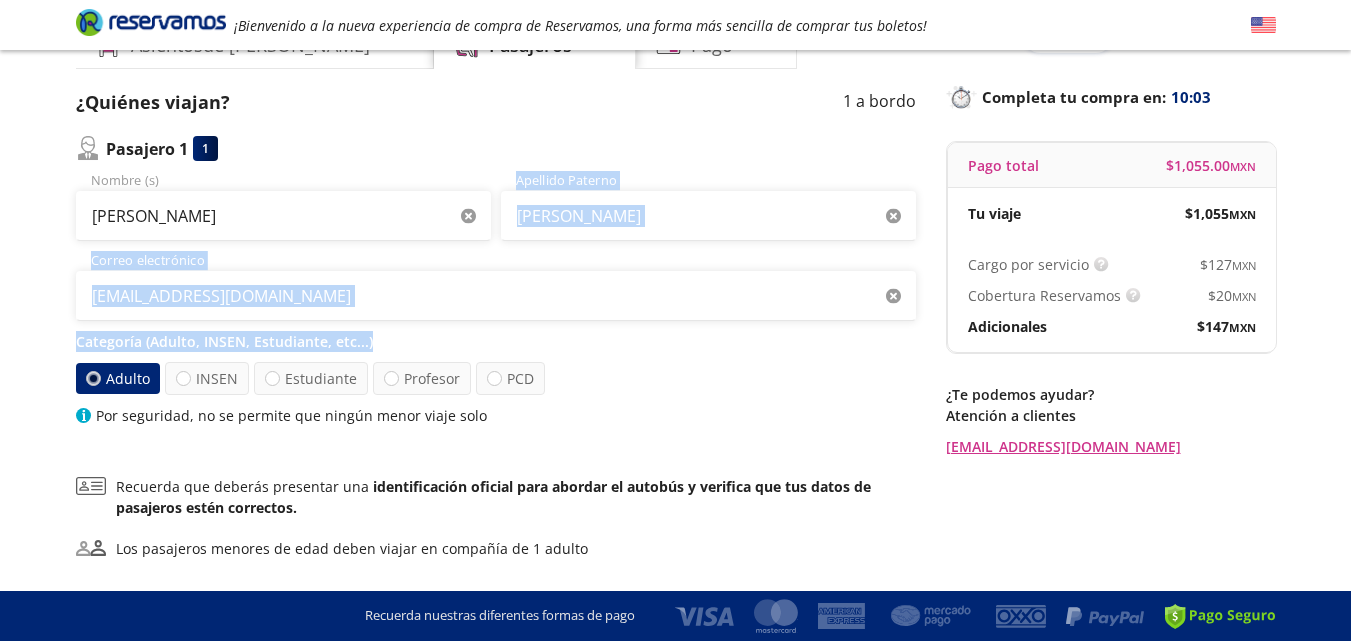 click on "Categoría (Adulto, INSEN, Estudiante, etc...)" at bounding box center (496, 341) 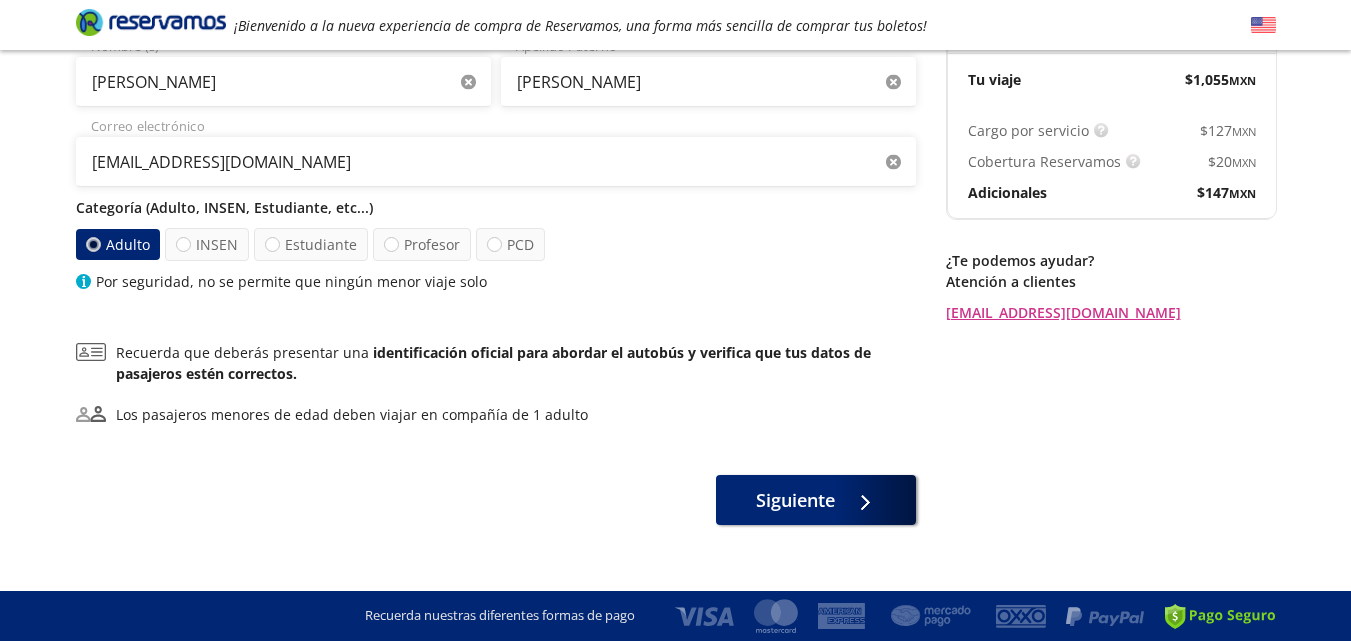scroll, scrollTop: 240, scrollLeft: 0, axis: vertical 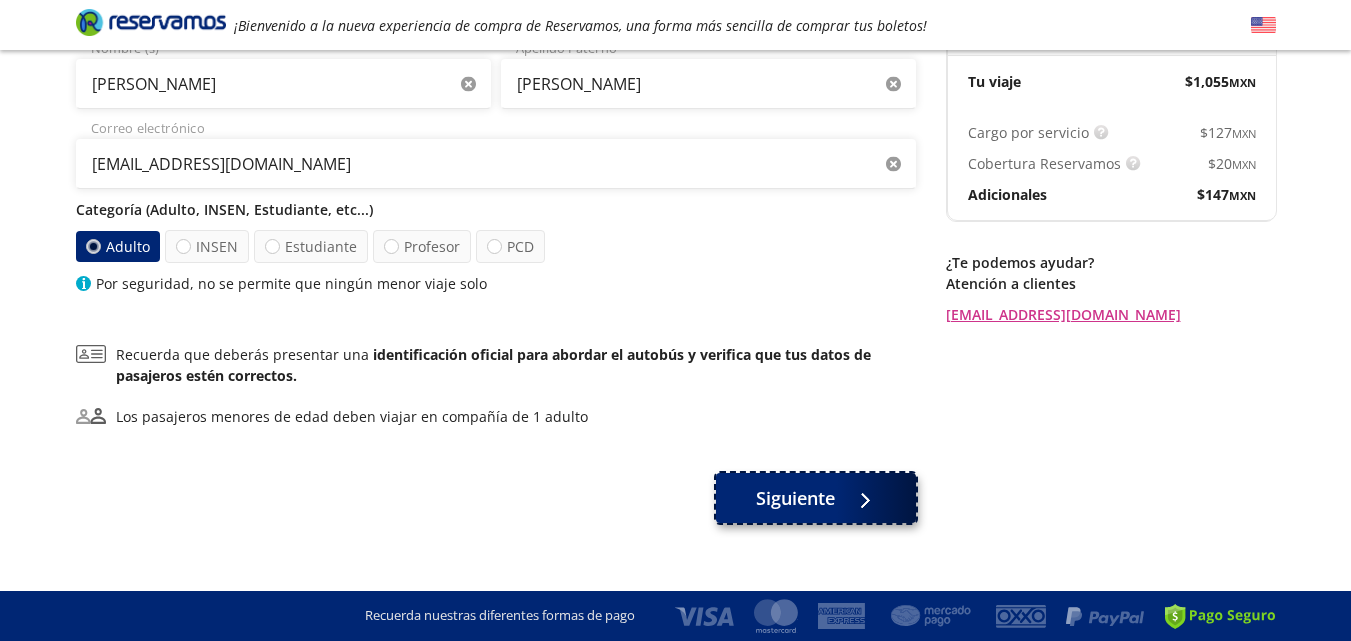 click on "Siguiente" at bounding box center [795, 498] 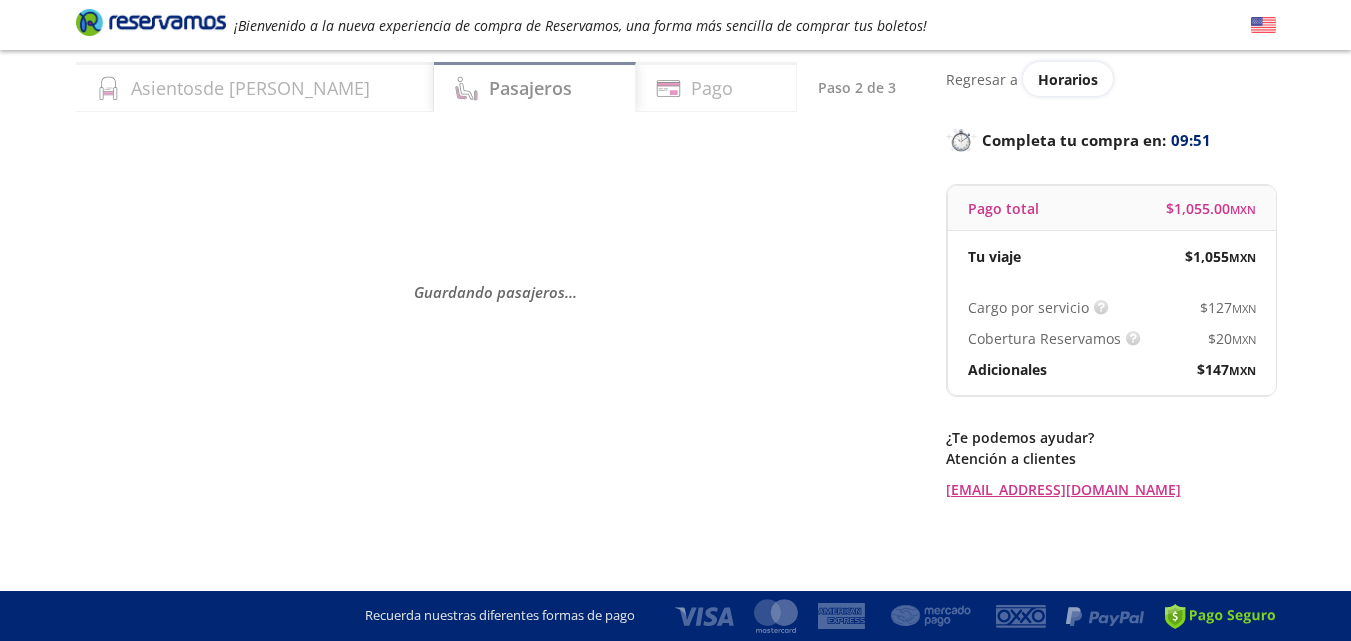 scroll, scrollTop: 0, scrollLeft: 0, axis: both 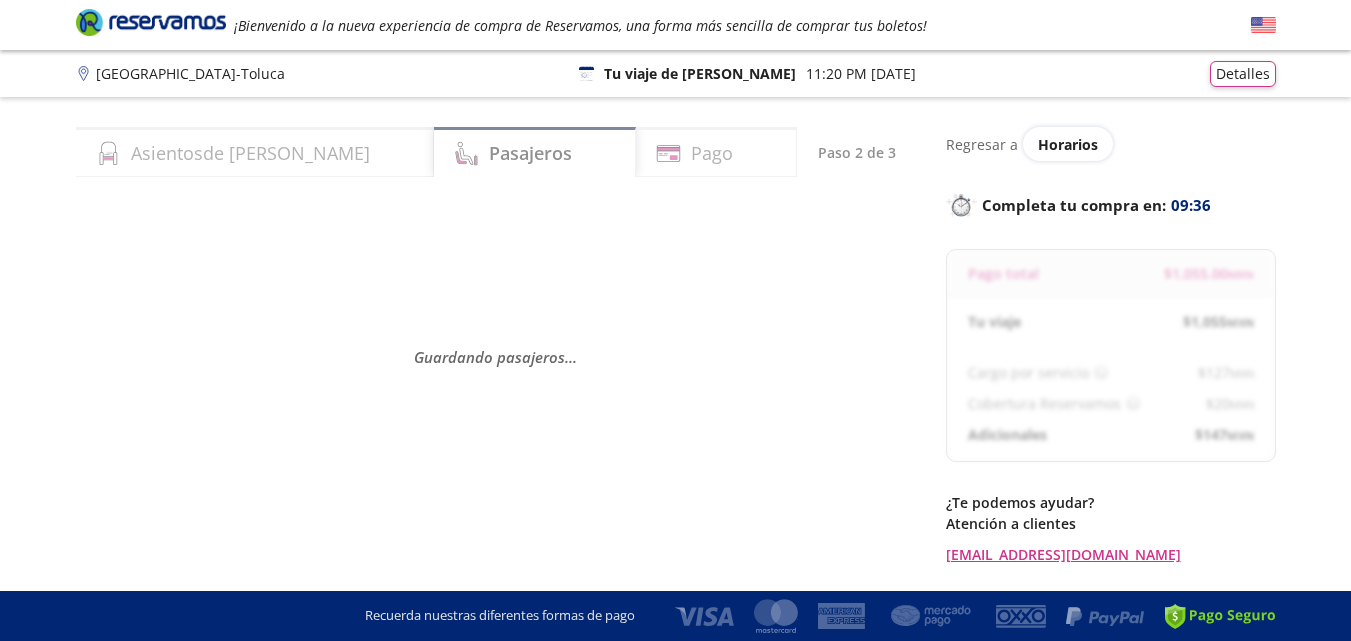 select on "MX" 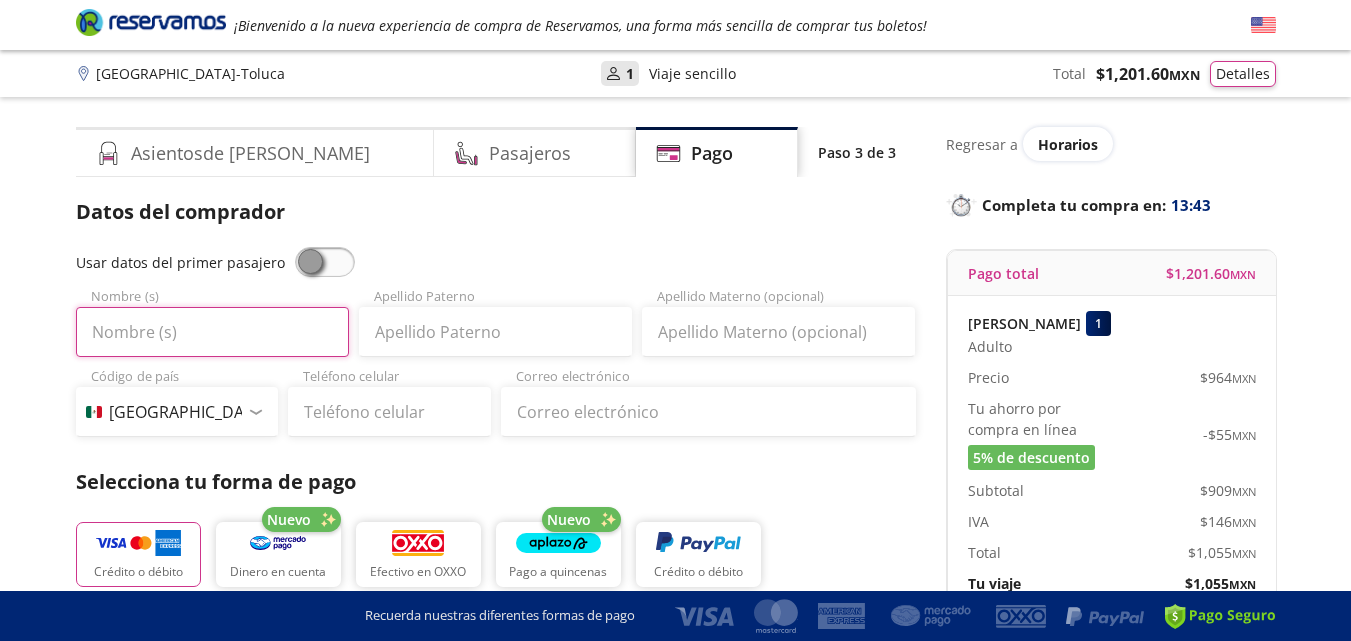 click on "Nombre (s)" at bounding box center [212, 332] 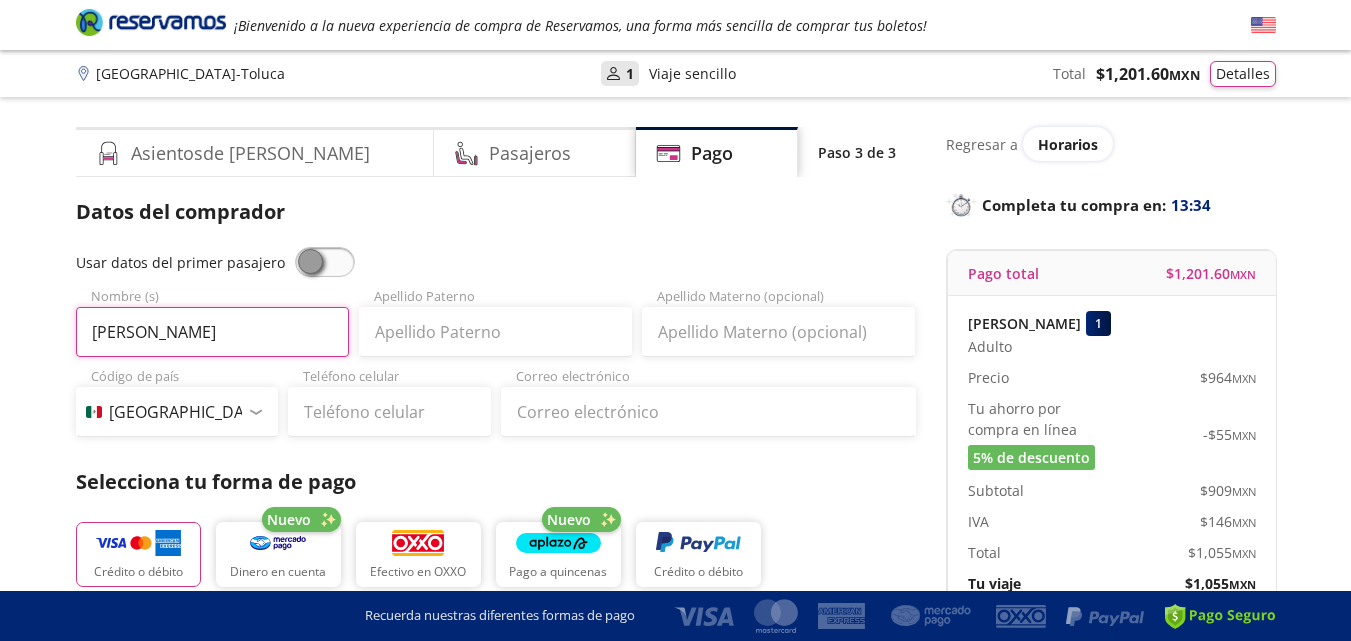 type on "[PERSON_NAME]" 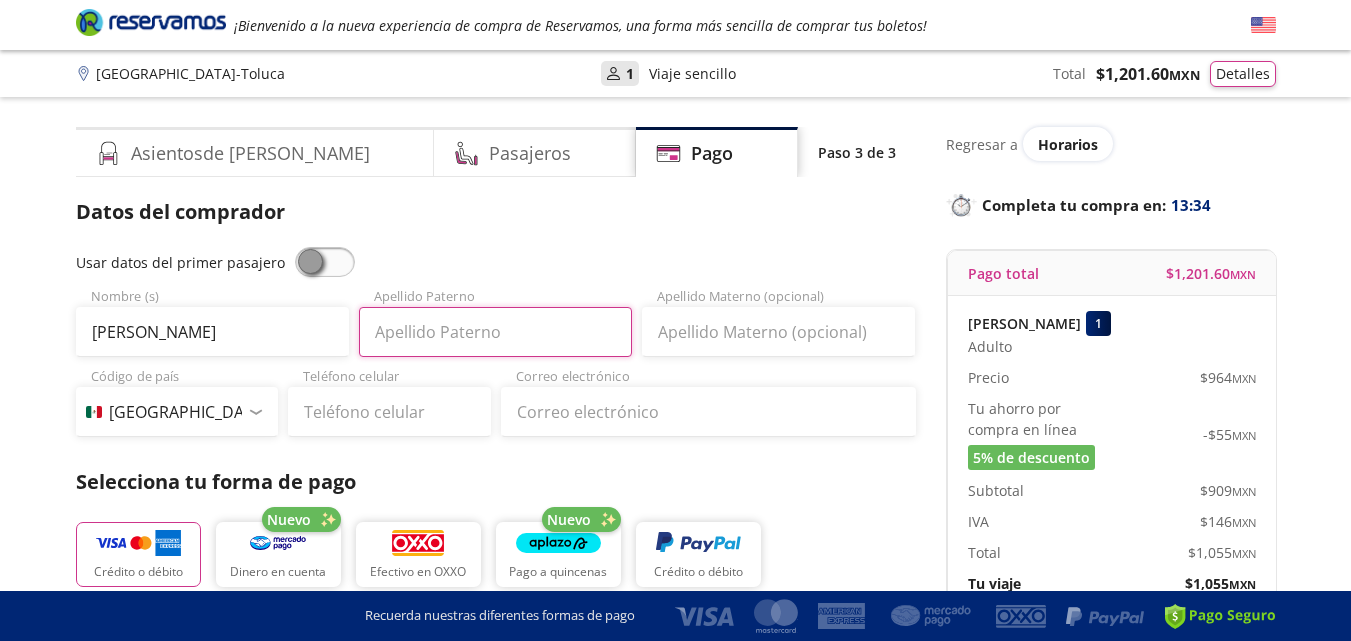 click on "Apellido Paterno" at bounding box center (495, 332) 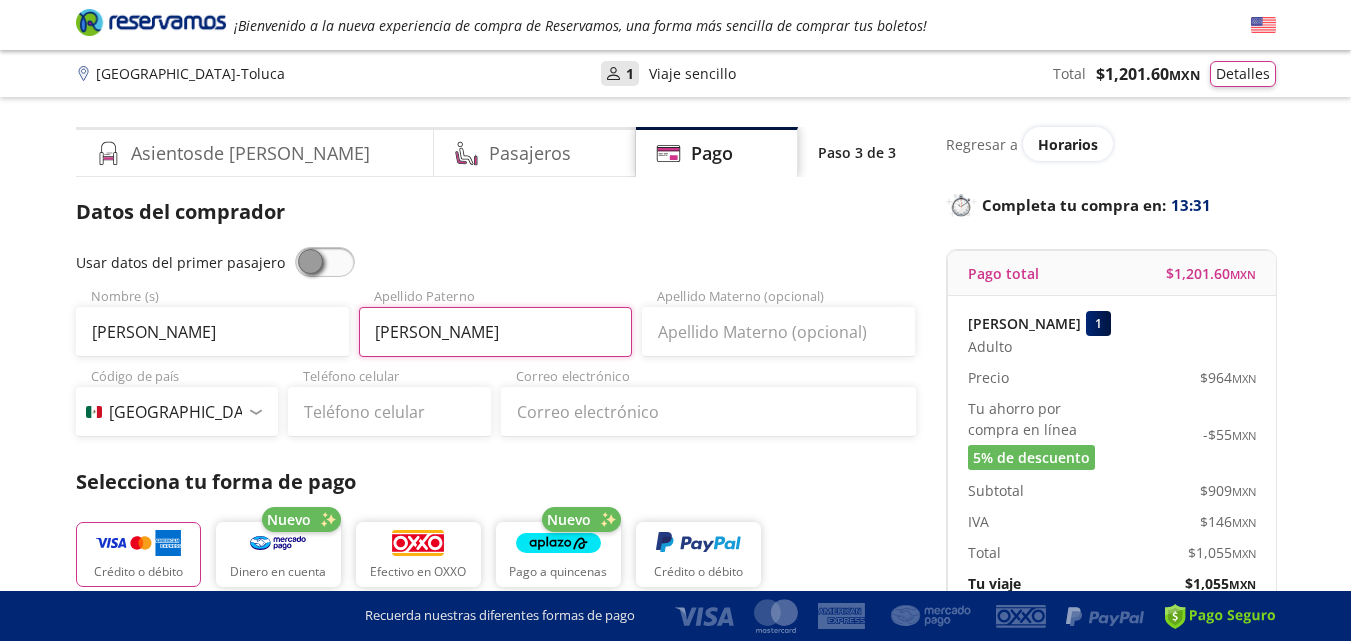 type on "[PERSON_NAME]" 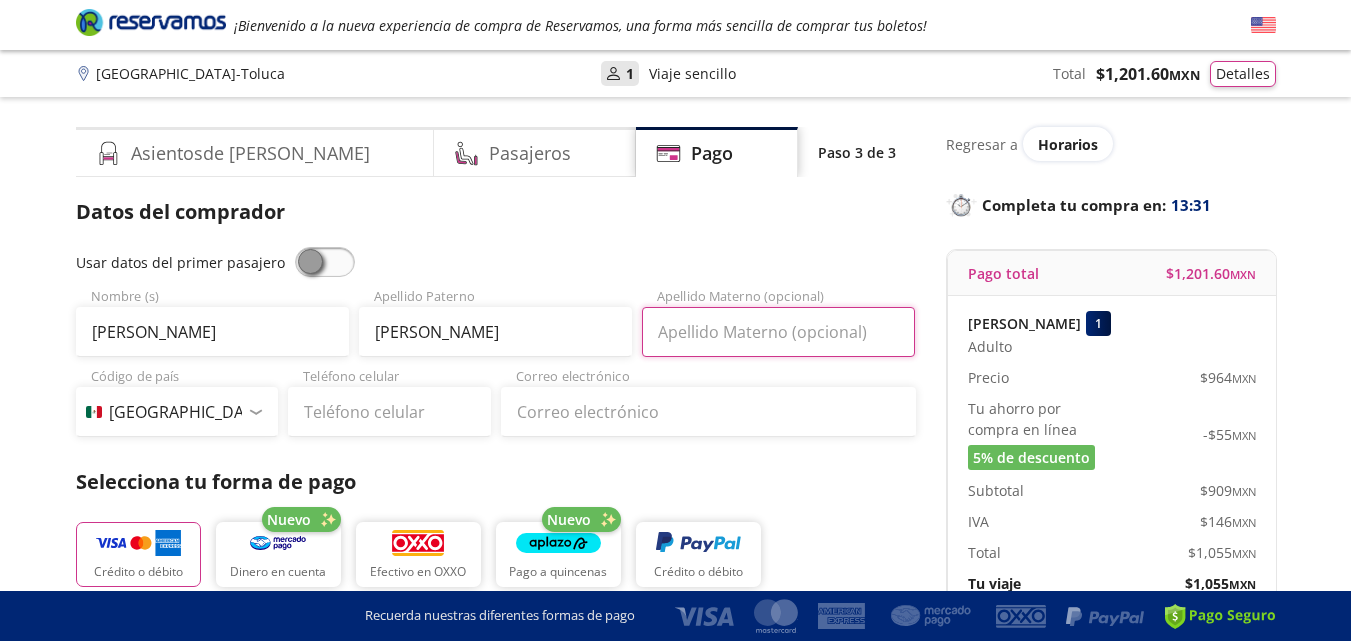 click on "Apellido Materno (opcional)" at bounding box center (778, 332) 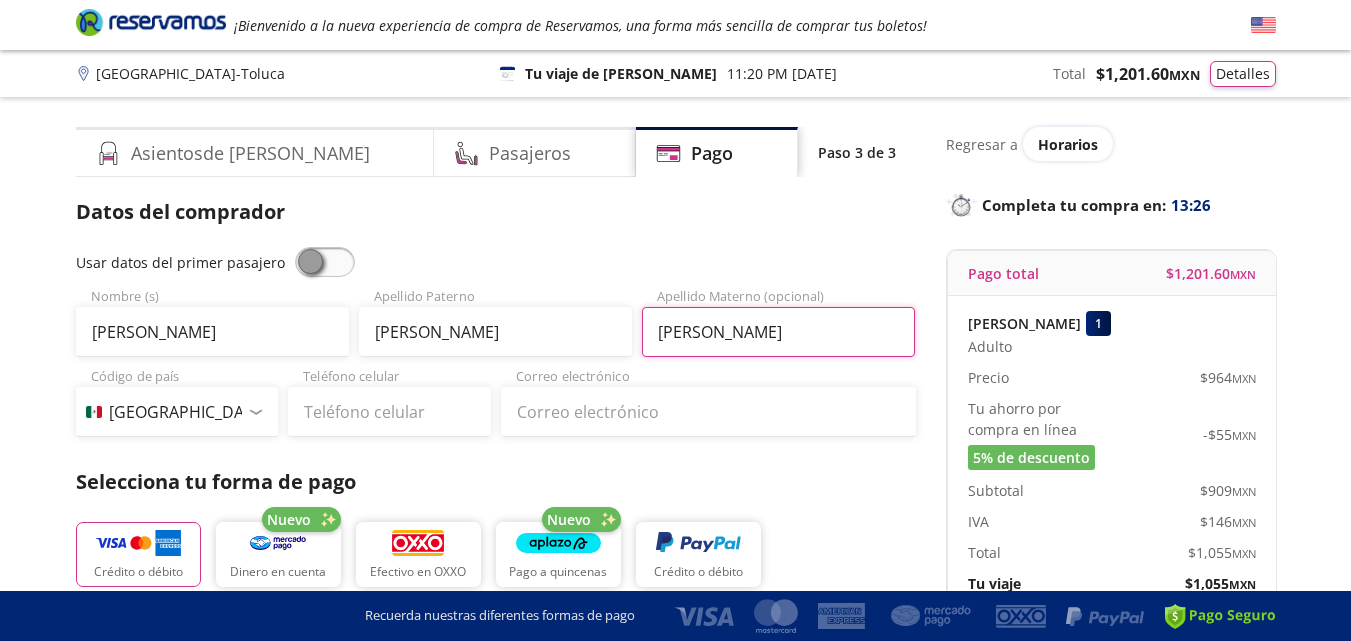 type on "[PERSON_NAME]" 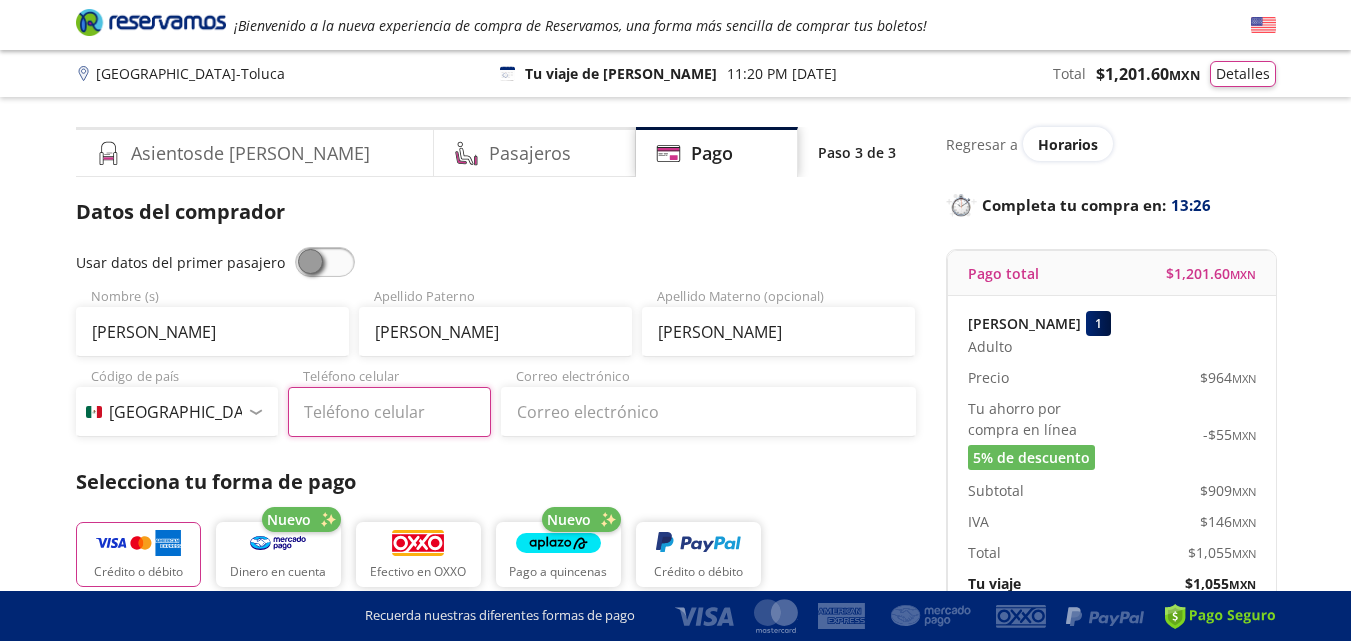 click on "Teléfono celular" at bounding box center (389, 412) 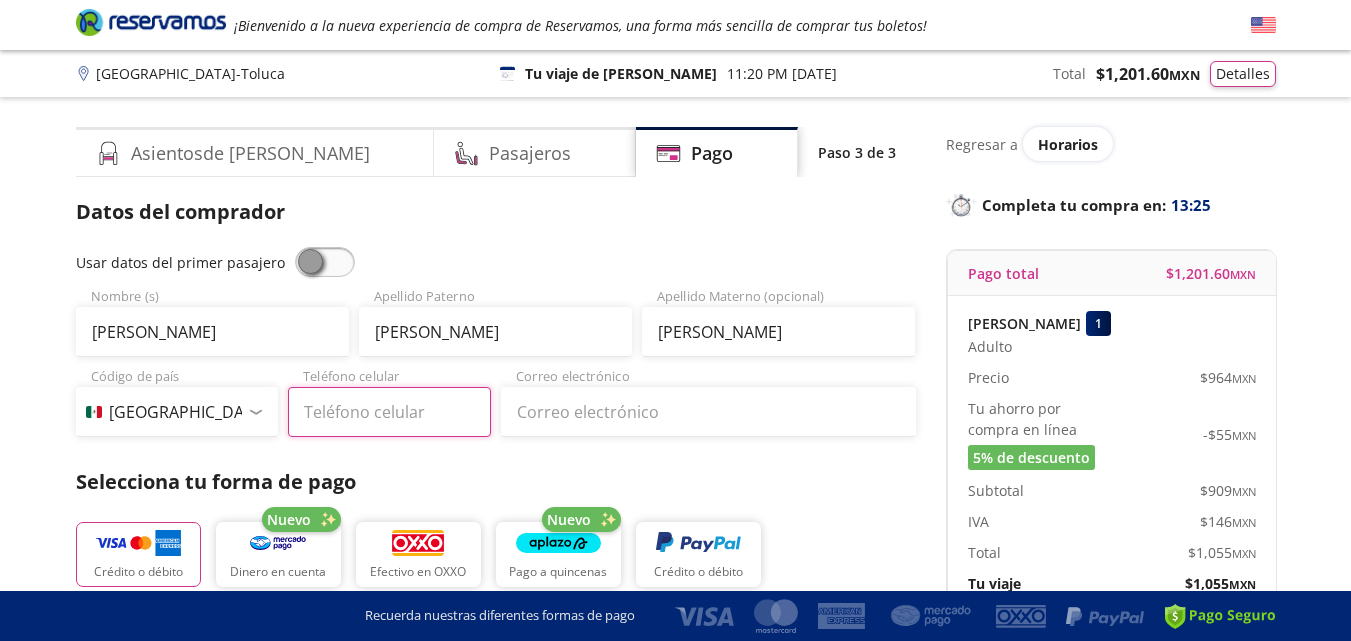 type on "[PHONE_NUMBER]" 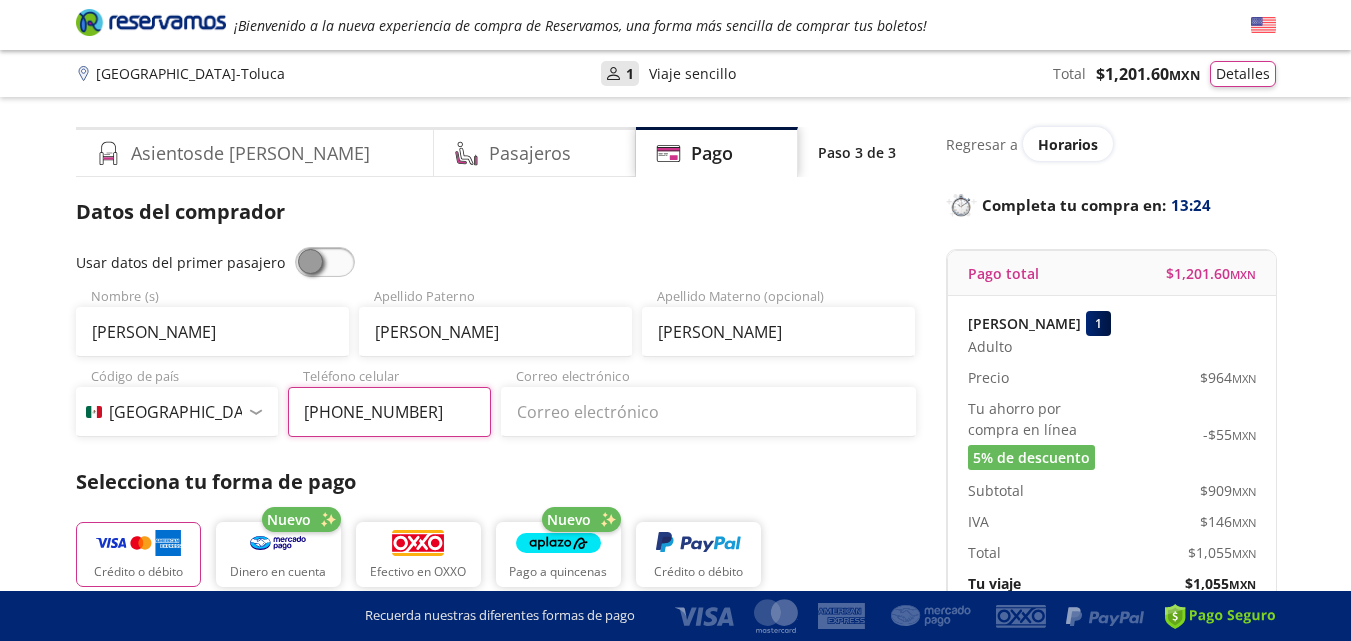 click on "[PHONE_NUMBER]" at bounding box center (389, 412) 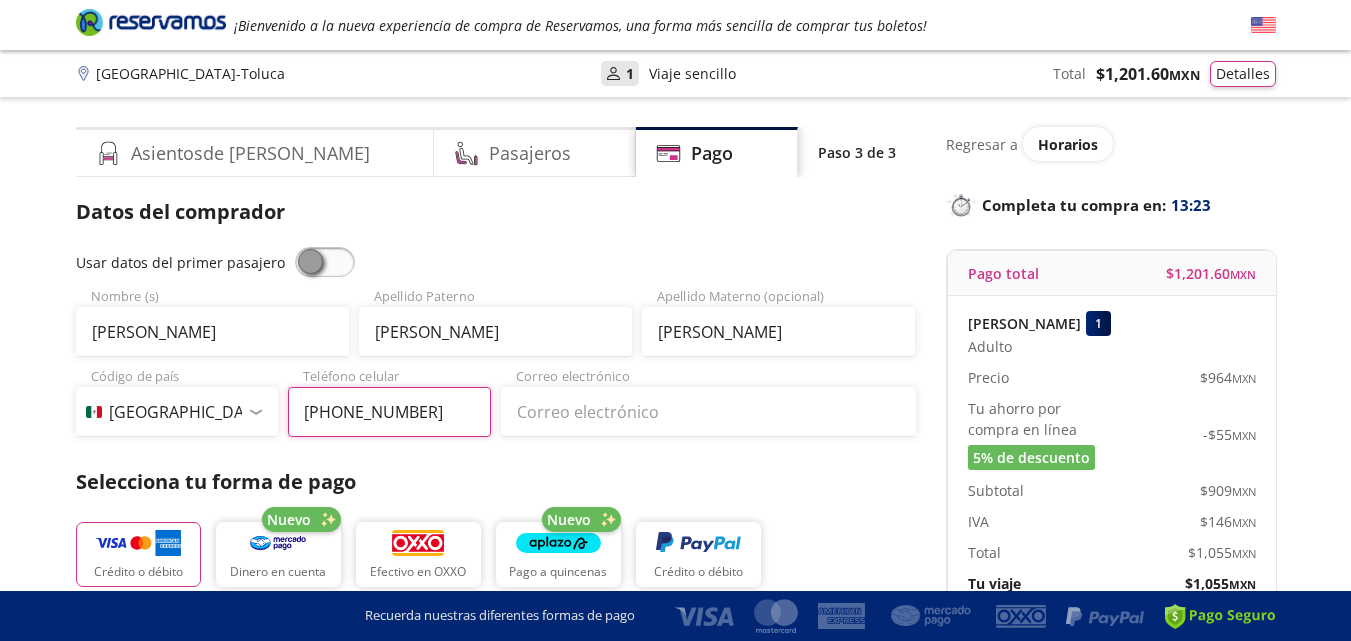 click on "[PHONE_NUMBER]" at bounding box center (389, 412) 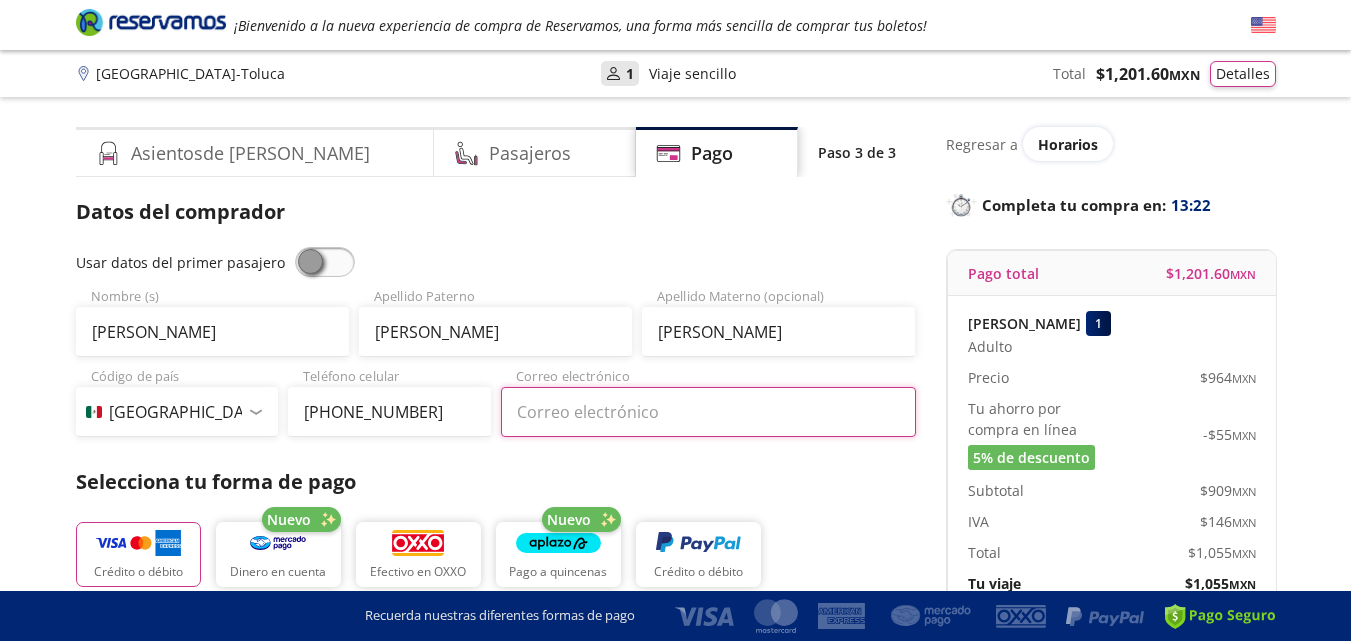 click on "Correo electrónico" at bounding box center [708, 412] 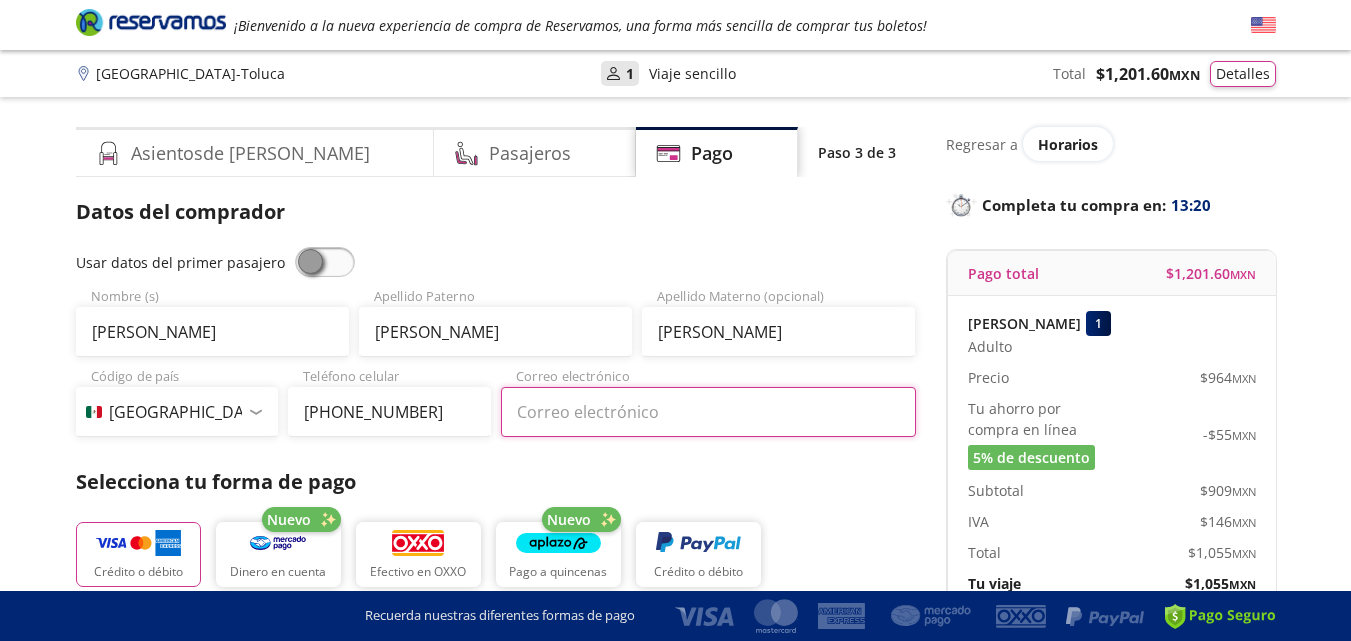 type on "[EMAIL_ADDRESS][DOMAIN_NAME]" 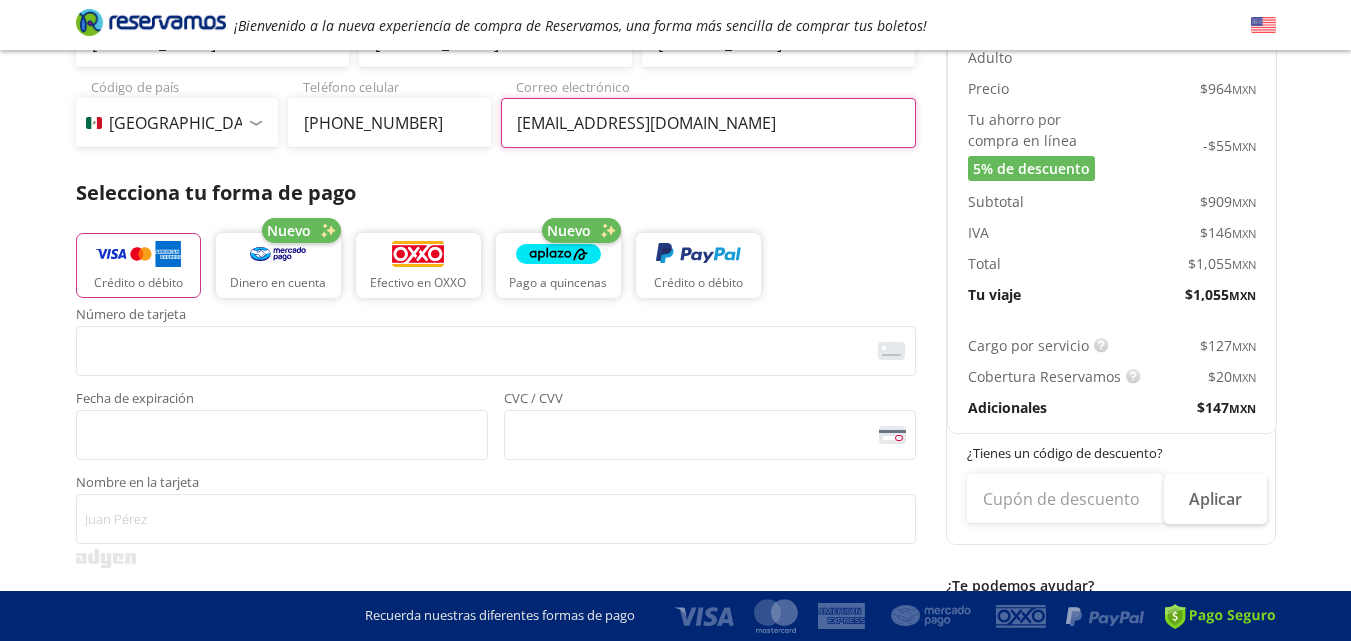 scroll, scrollTop: 291, scrollLeft: 0, axis: vertical 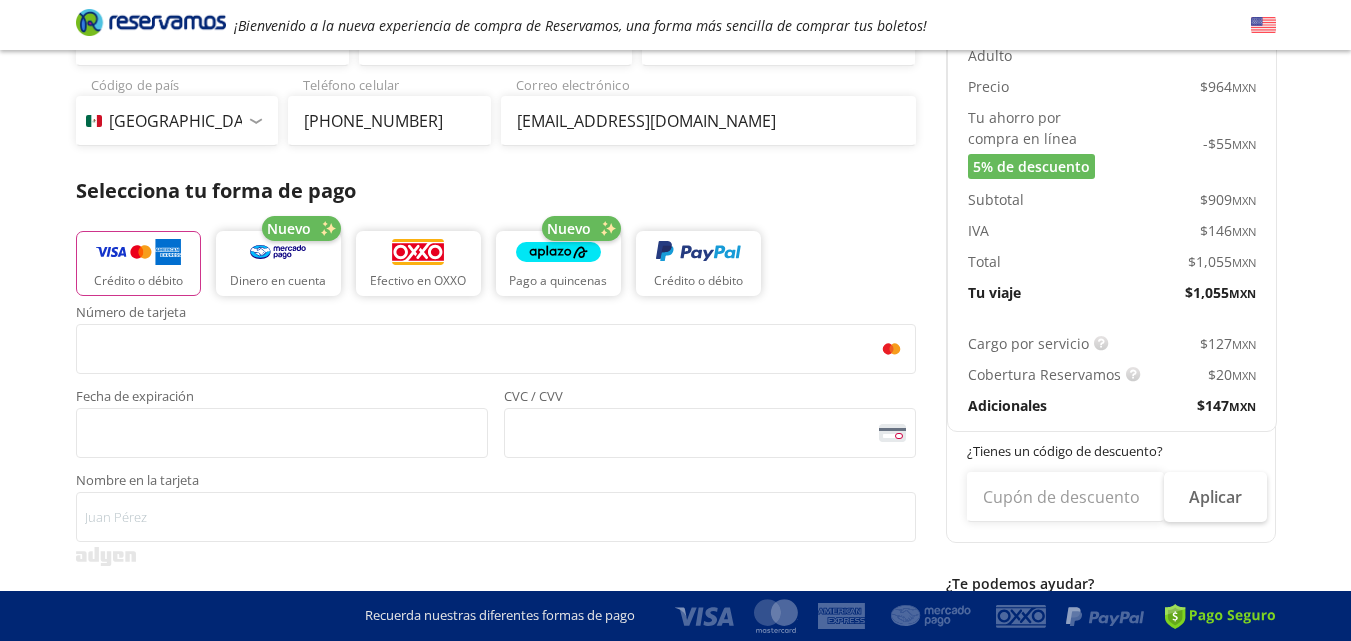 click on "Número de tarjeta <p>Your browser does not support iframes.</p> Fecha de expiración <p>Your browser does not support iframes.</p> CVC / CVV <p>Your browser does not support iframes.</p> Nombre en la tarjeta" at bounding box center [496, 424] 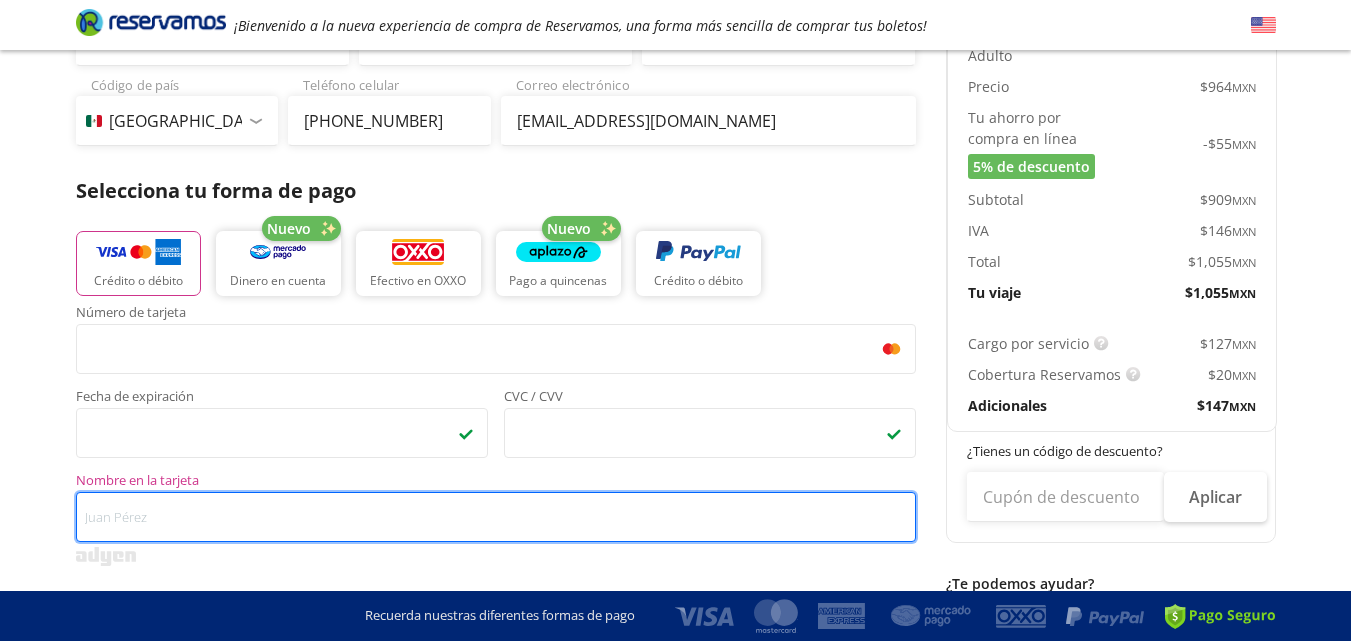 click on "Nombre en la tarjeta" at bounding box center (496, 517) 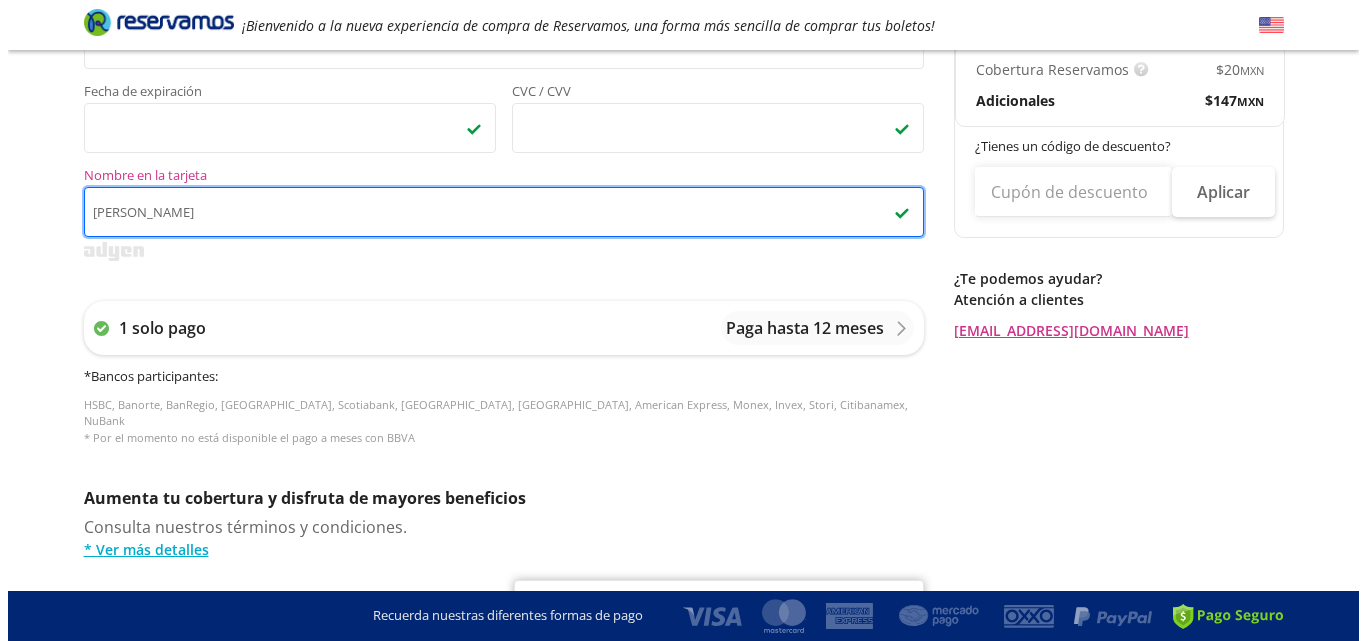 scroll, scrollTop: 643, scrollLeft: 0, axis: vertical 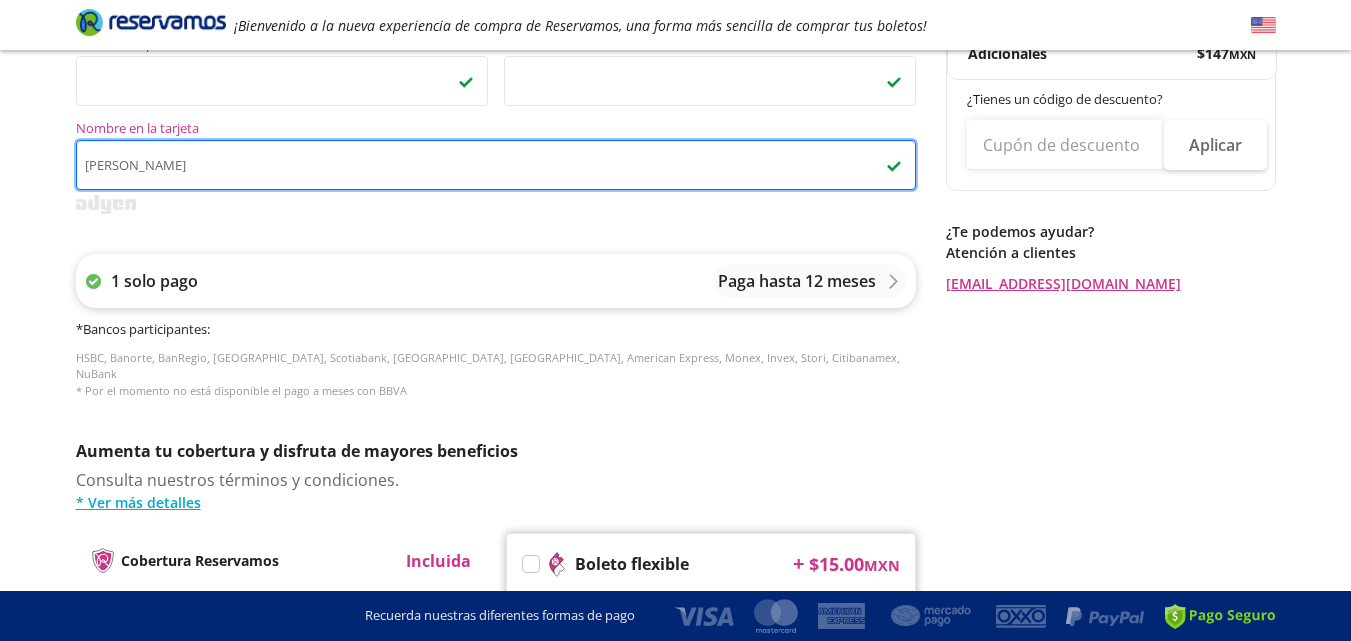 type on "[PERSON_NAME]" 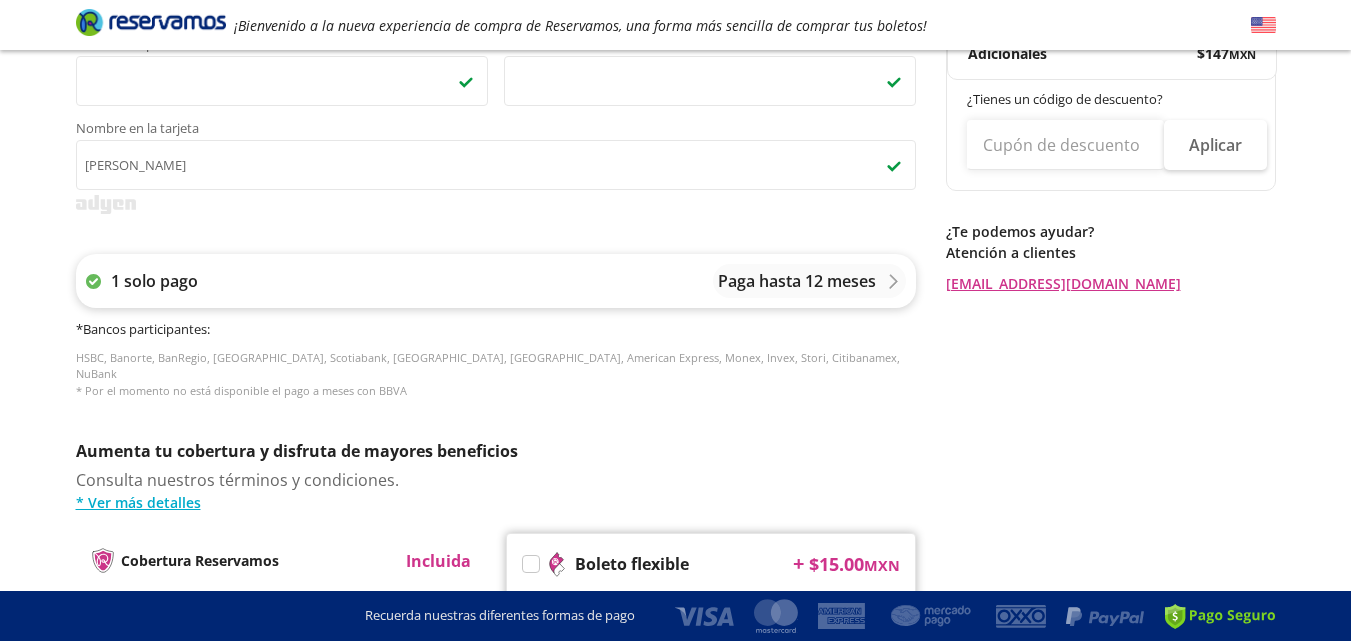 click on "Paga hasta 12 meses" at bounding box center (797, 281) 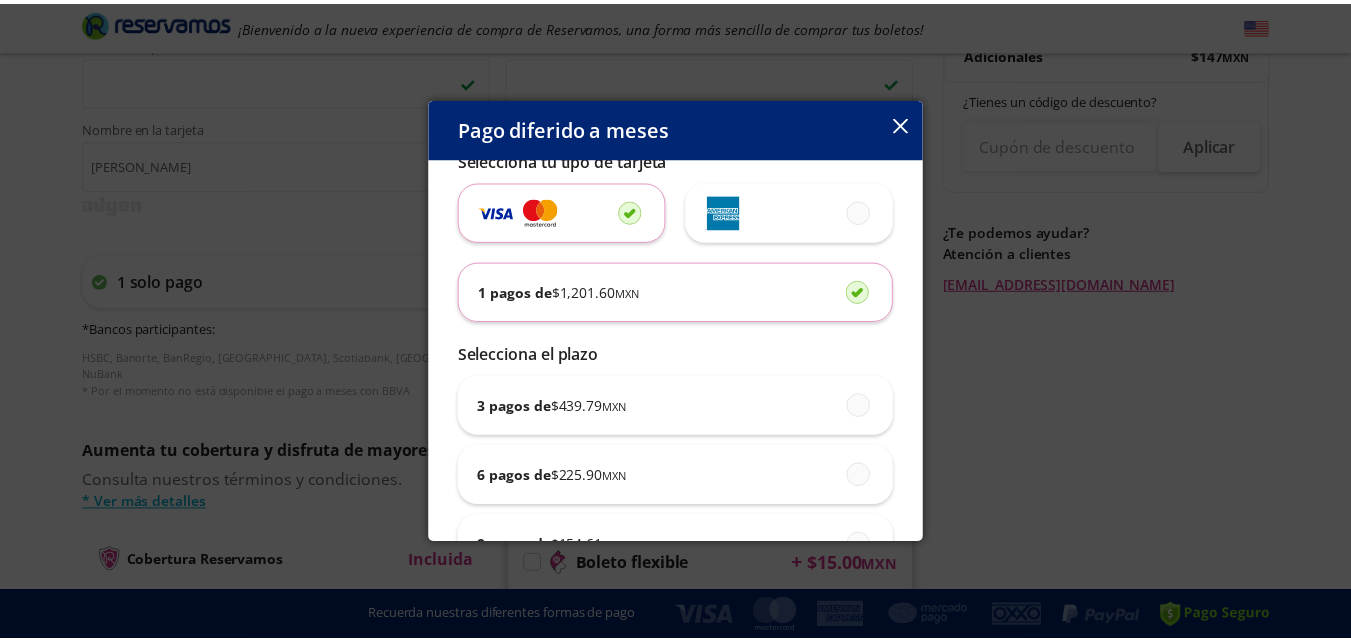 scroll, scrollTop: 0, scrollLeft: 0, axis: both 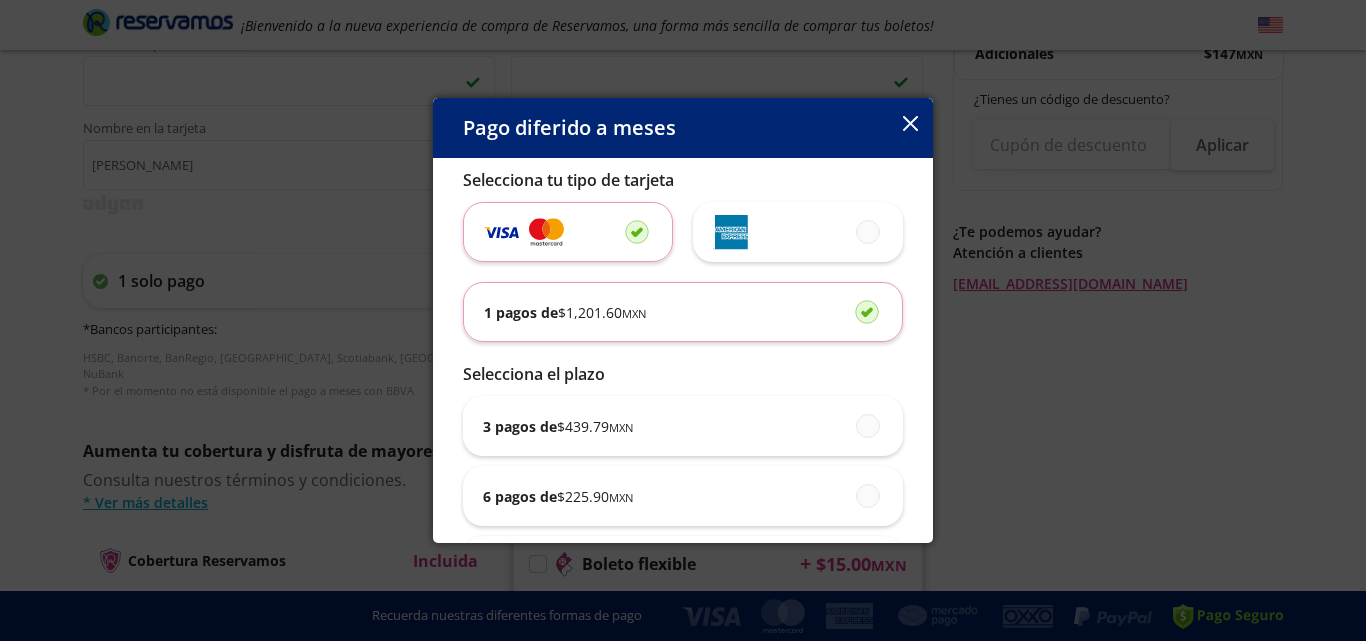 click on "Pago diferido a meses" at bounding box center [683, 128] 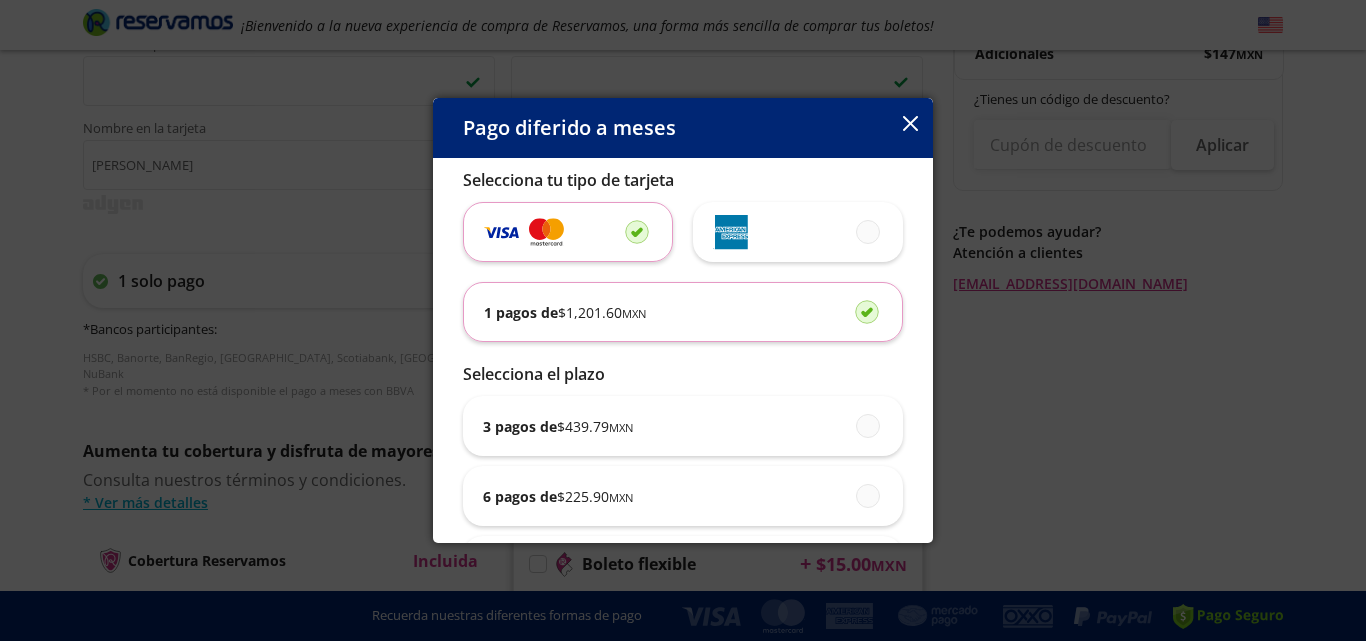 click 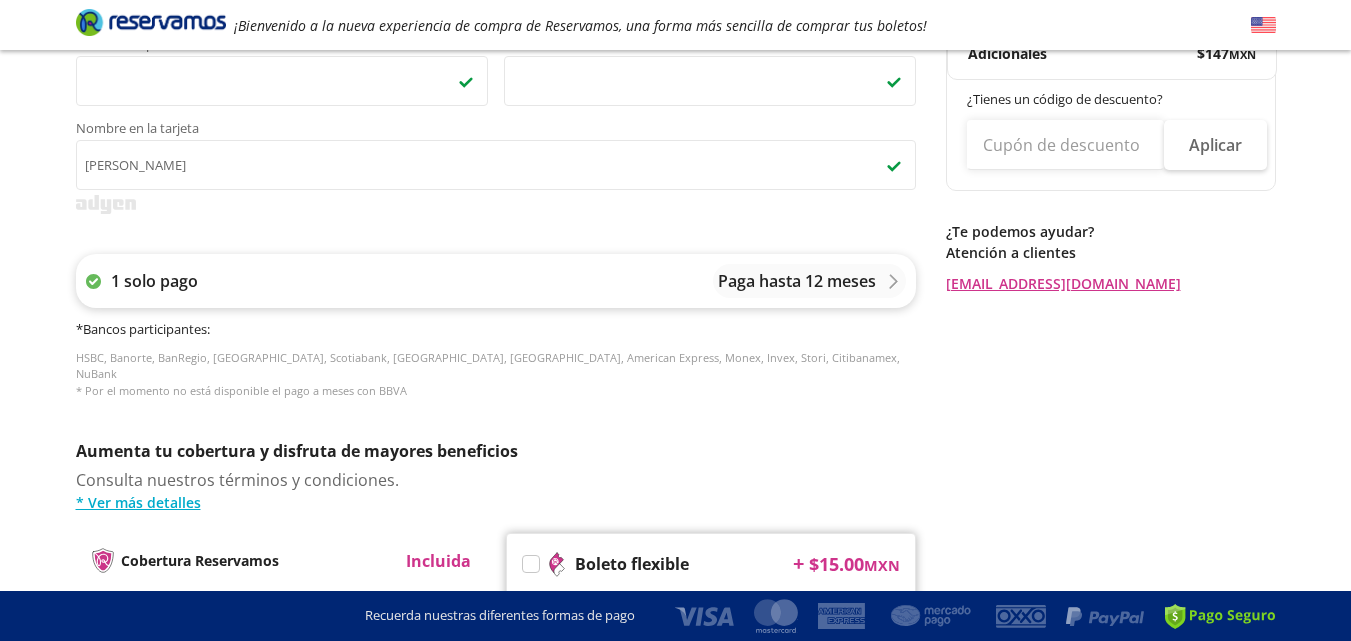 click on "Paga hasta 12 meses" at bounding box center [797, 281] 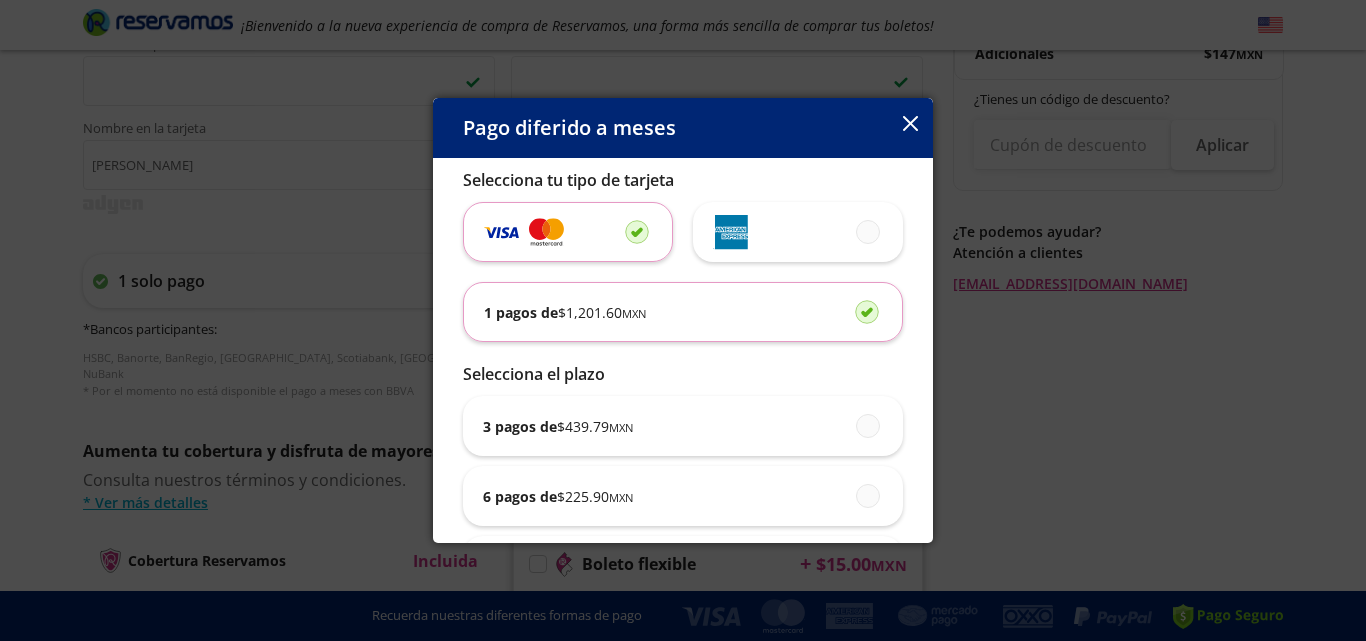 click 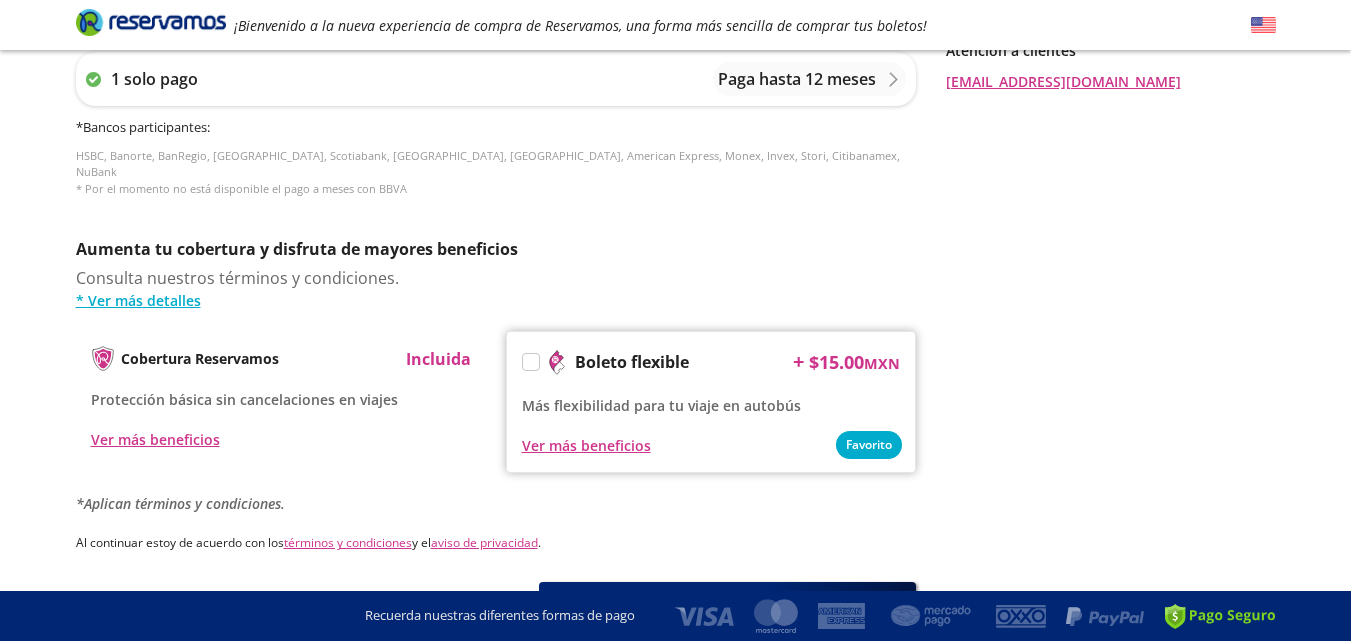 scroll, scrollTop: 847, scrollLeft: 0, axis: vertical 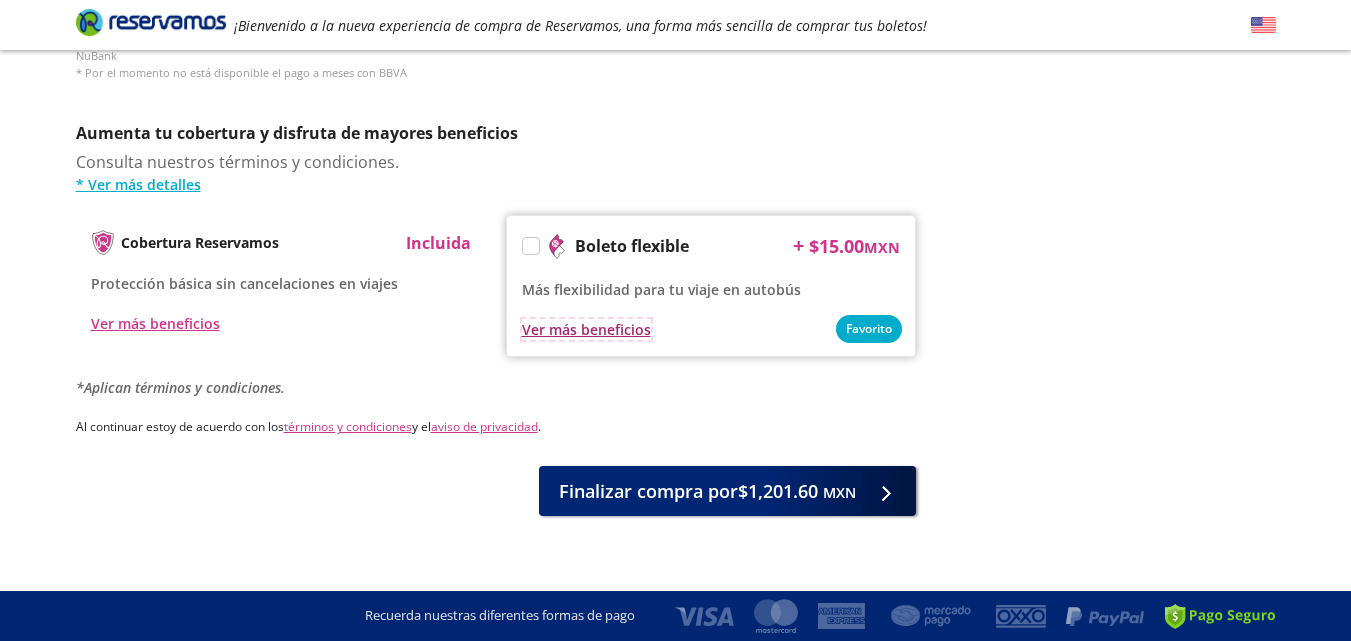 click on "Ver más beneficios" at bounding box center (586, 329) 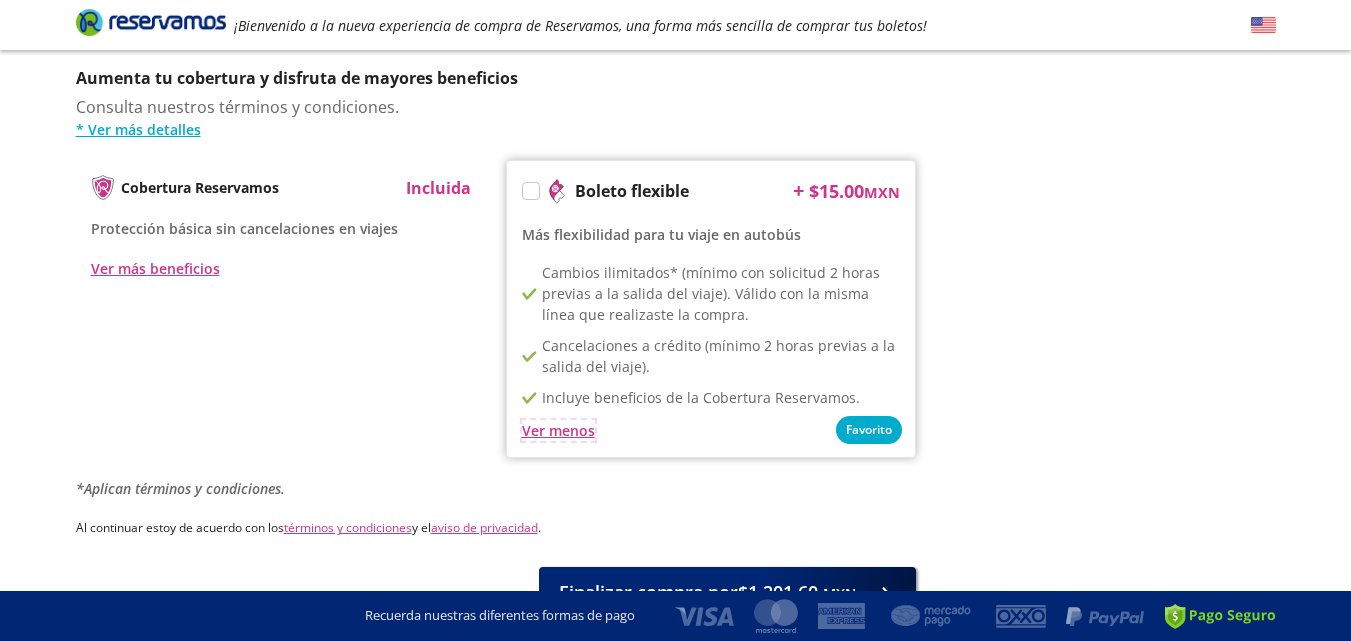 scroll, scrollTop: 1054, scrollLeft: 0, axis: vertical 